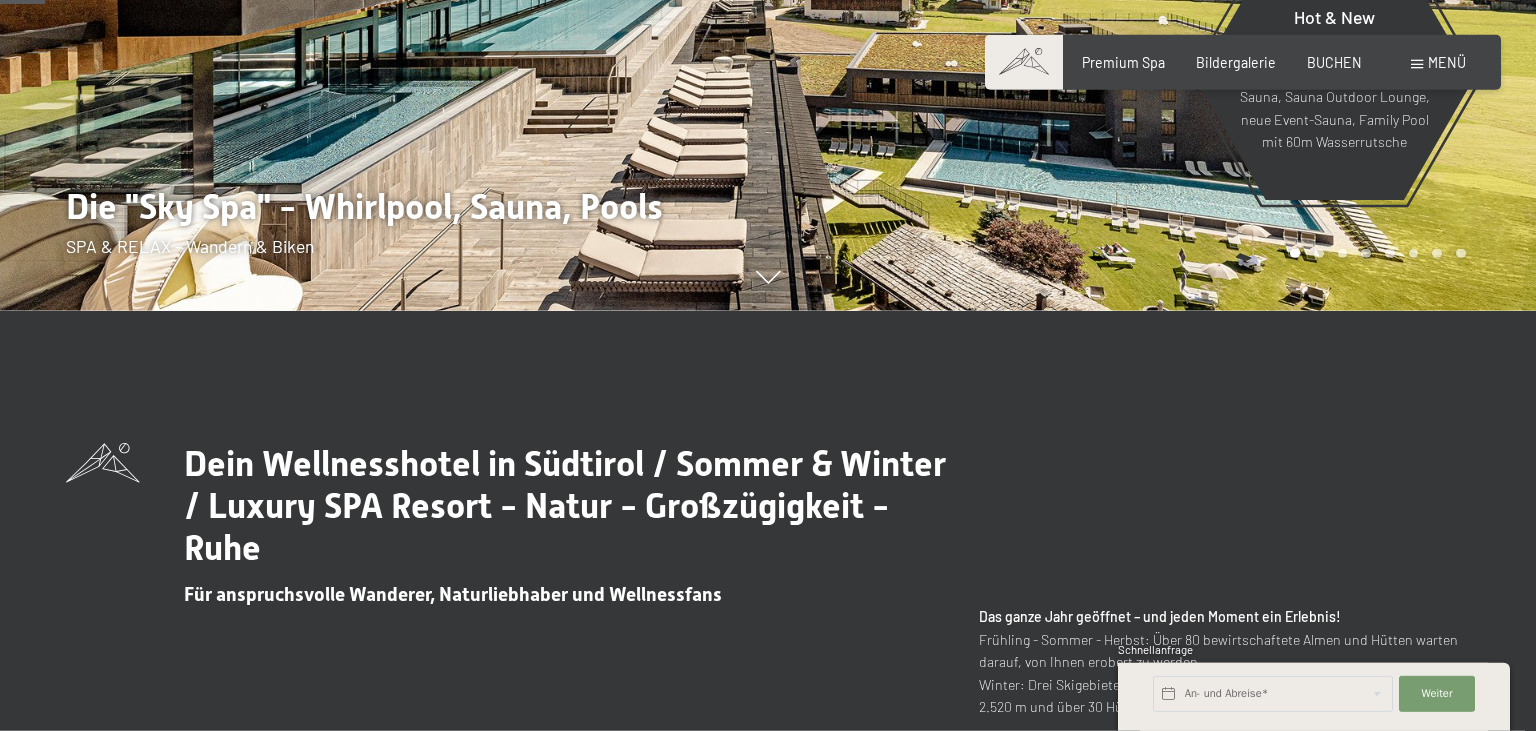 scroll, scrollTop: 211, scrollLeft: 0, axis: vertical 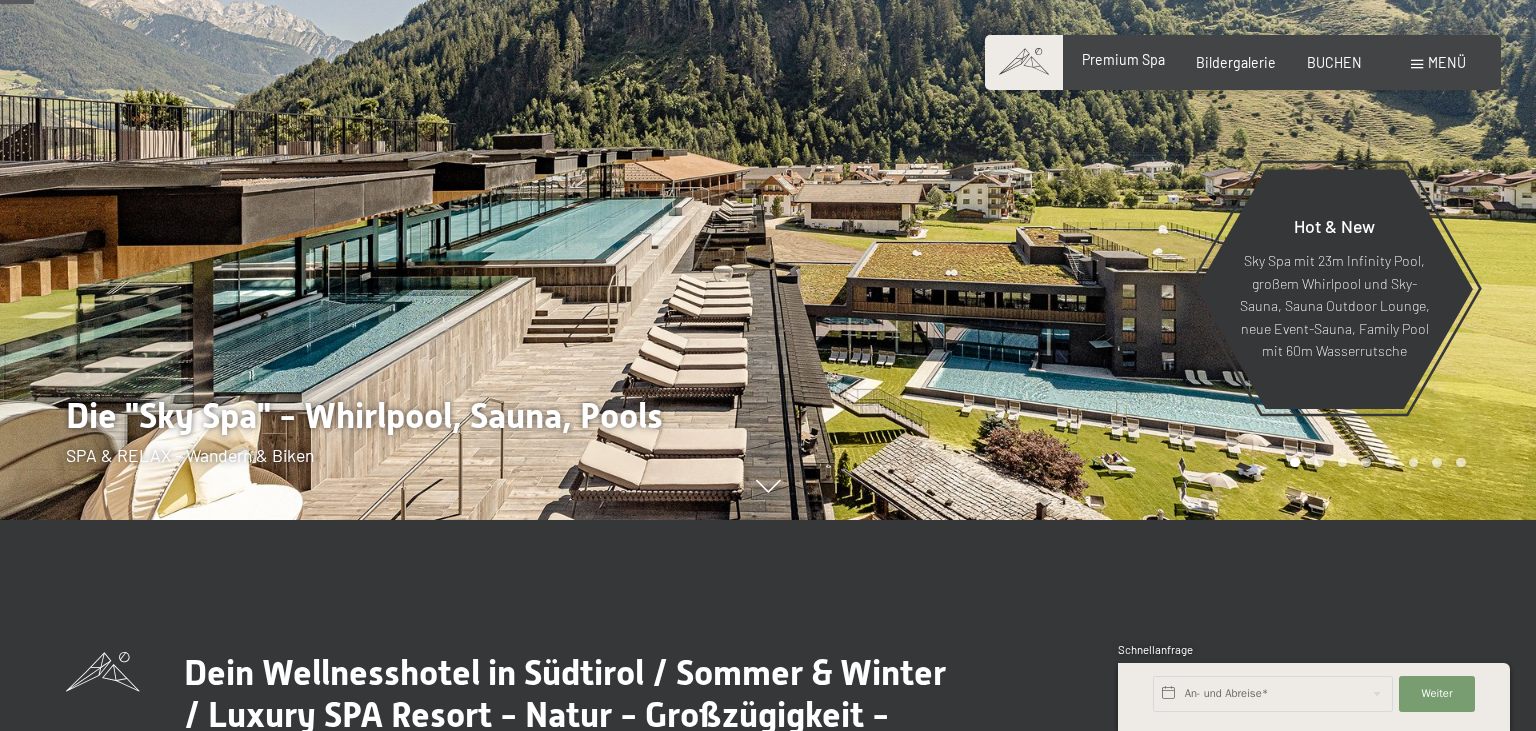 click on "Premium Spa" at bounding box center [1123, 59] 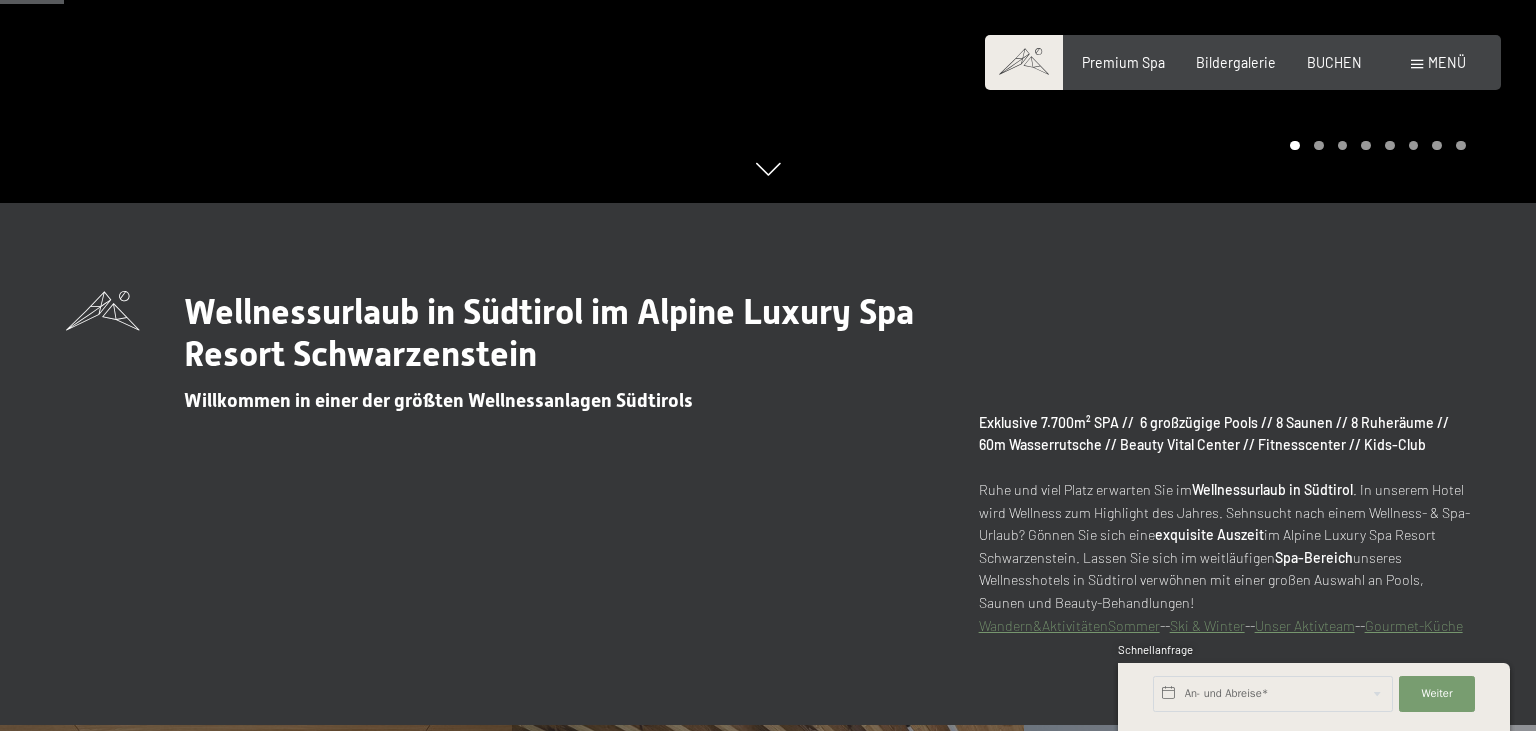 scroll, scrollTop: 0, scrollLeft: 0, axis: both 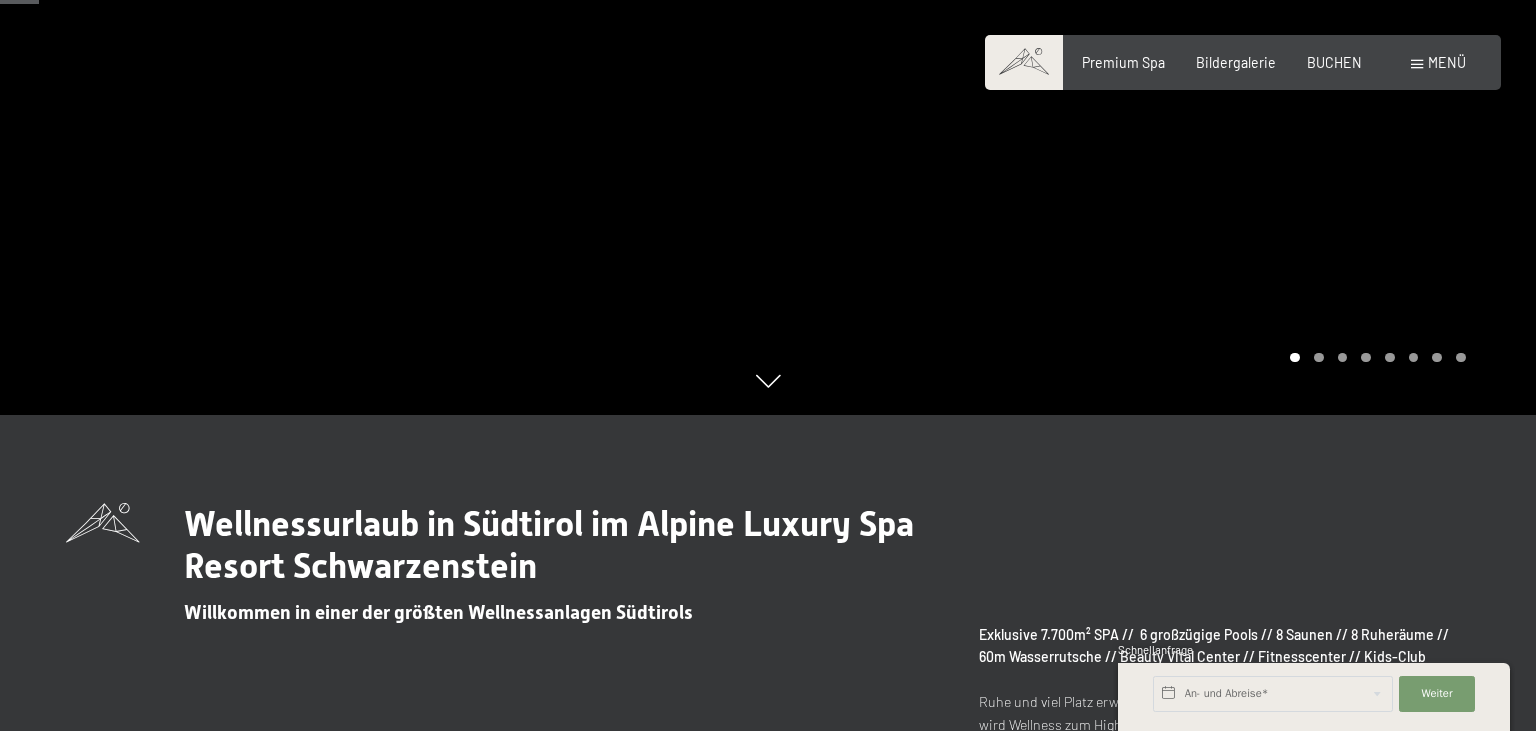 click at bounding box center (768, 381) 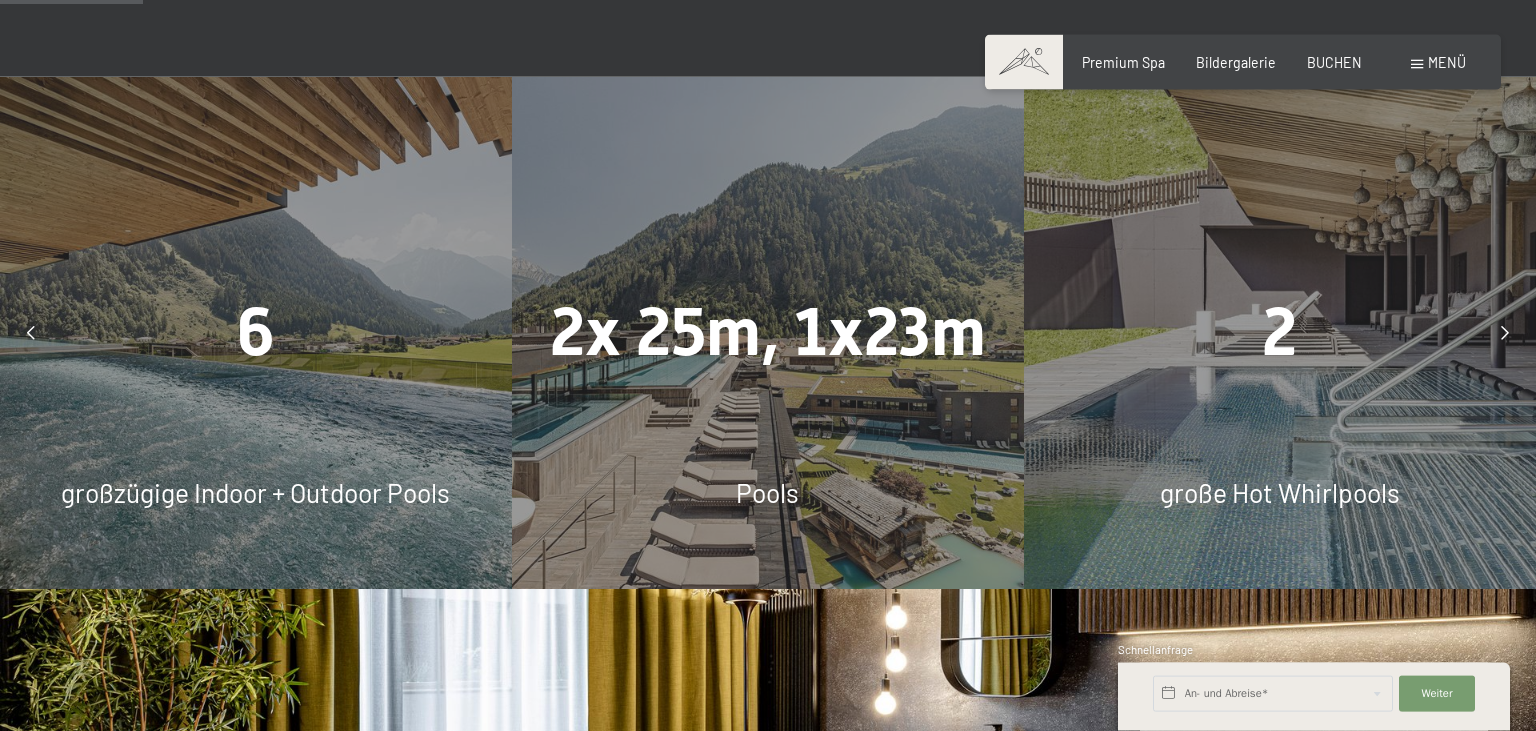 scroll, scrollTop: 1214, scrollLeft: 0, axis: vertical 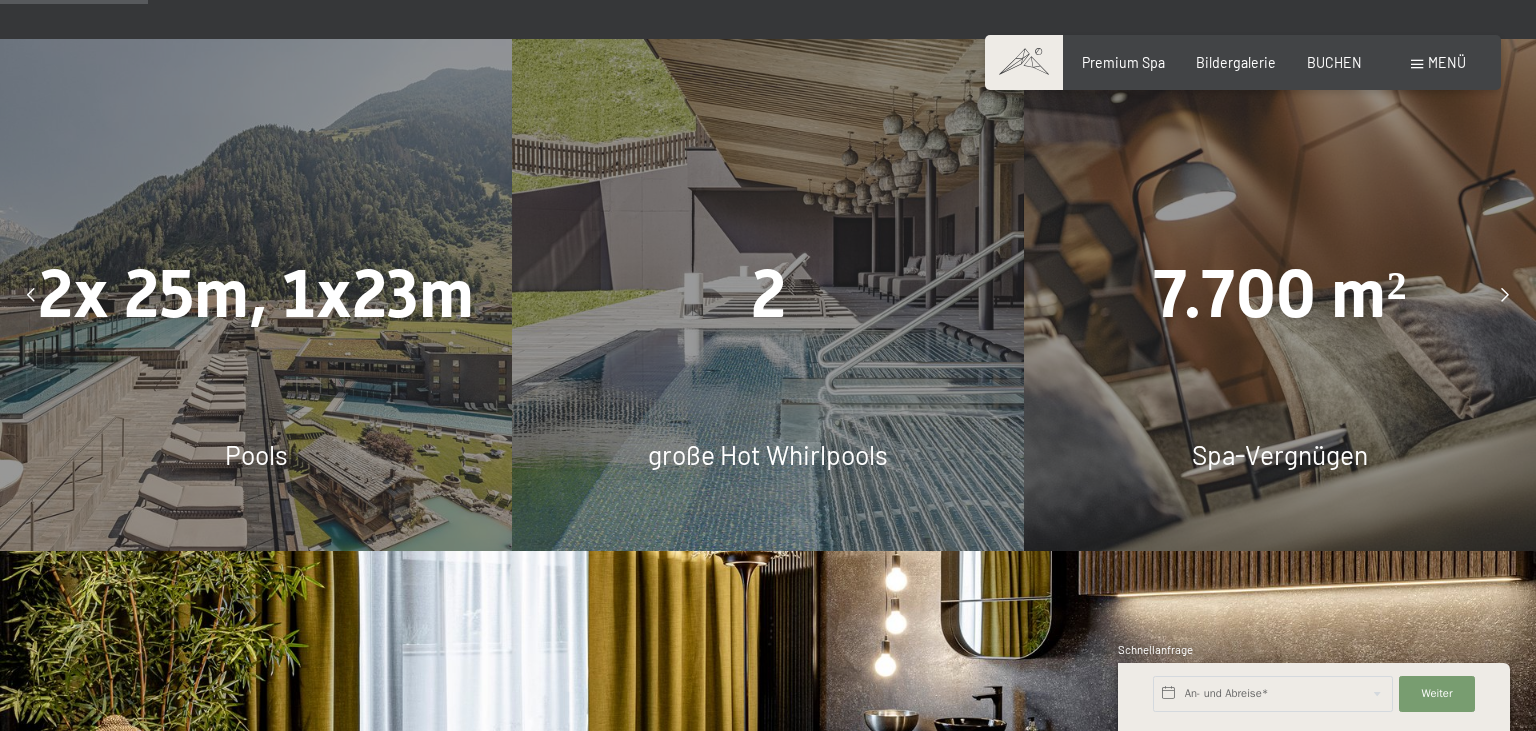 drag, startPoint x: 783, startPoint y: 241, endPoint x: 786, endPoint y: 185, distance: 56.0803 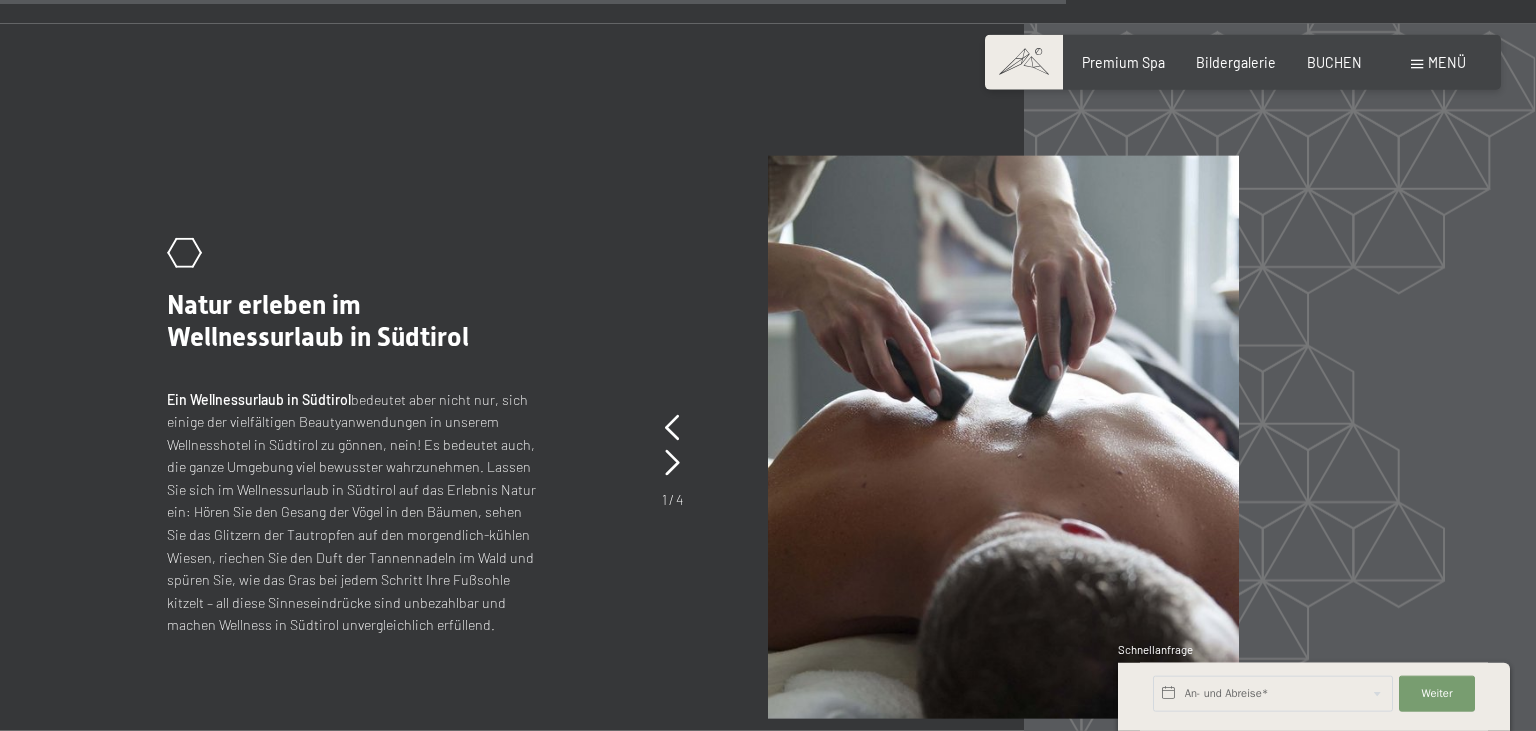 scroll, scrollTop: 7761, scrollLeft: 0, axis: vertical 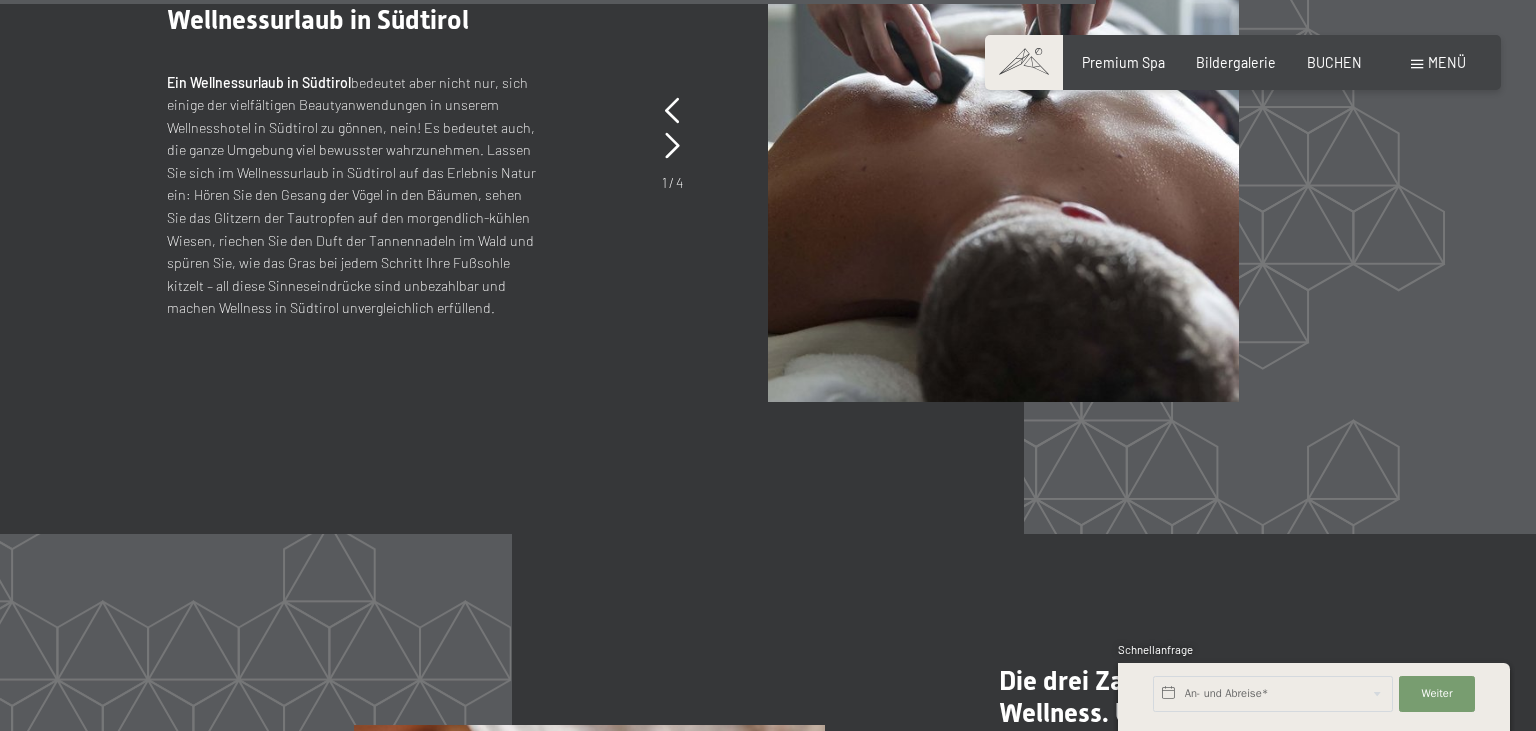 click on "Menü" at bounding box center (1447, 62) 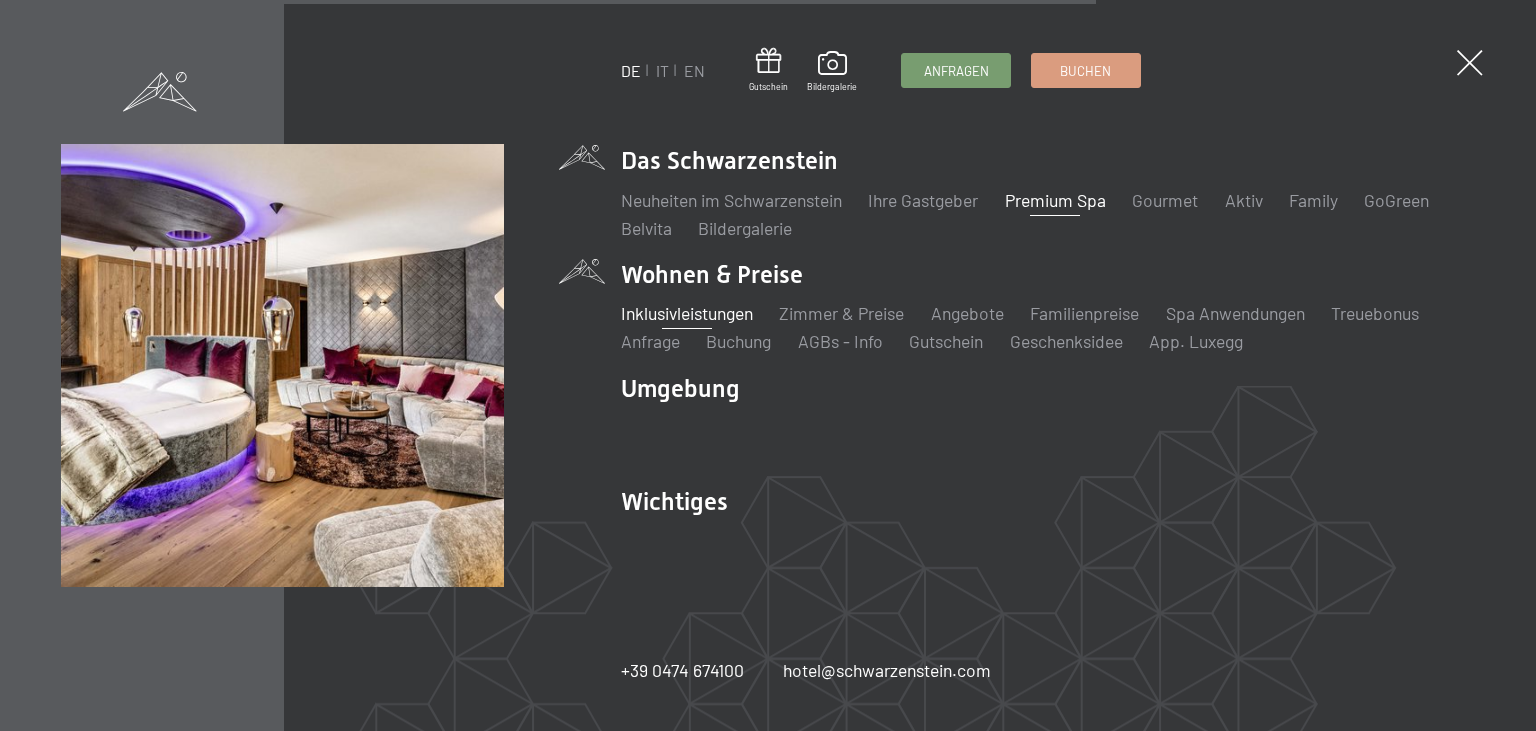 click on "Inklusivleistungen" at bounding box center (687, 313) 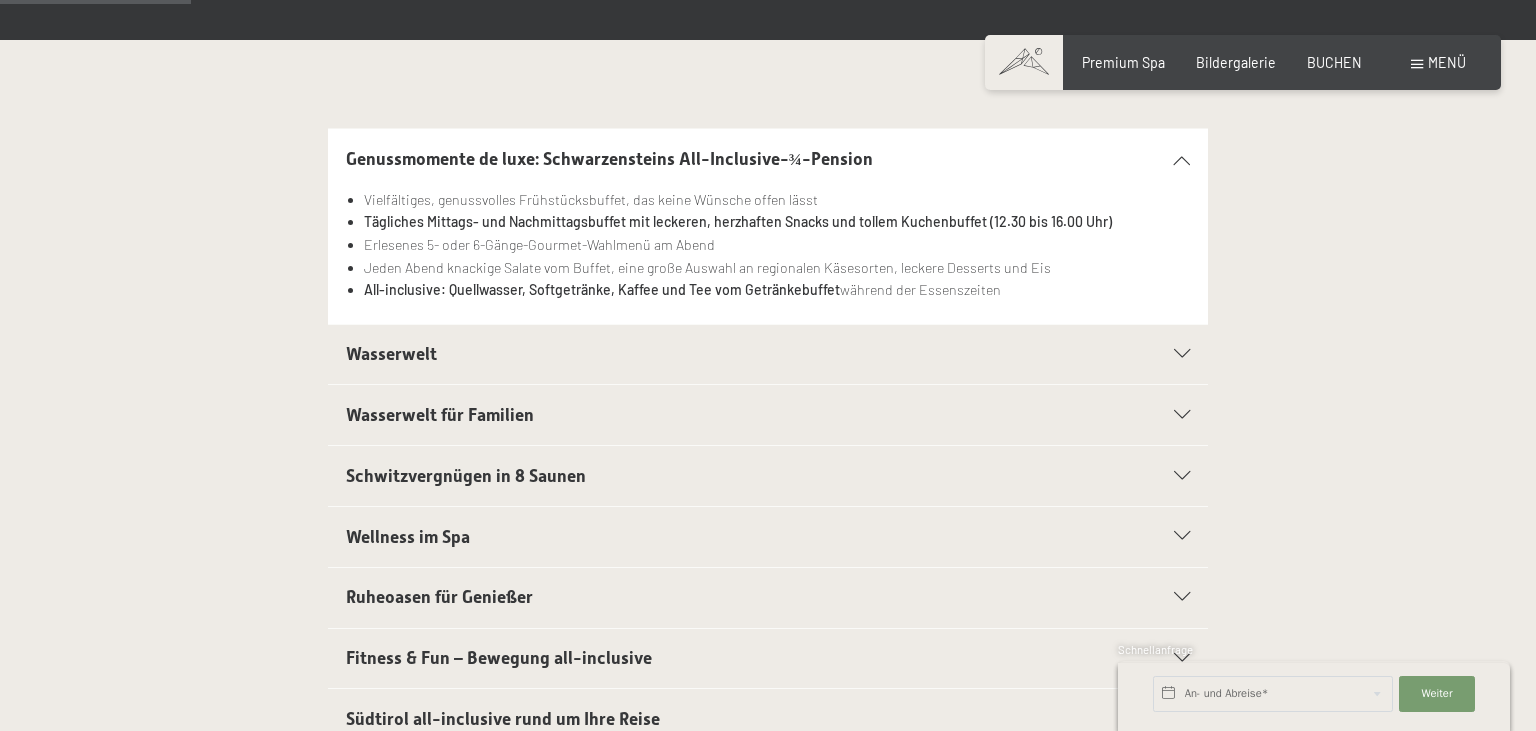scroll, scrollTop: 422, scrollLeft: 0, axis: vertical 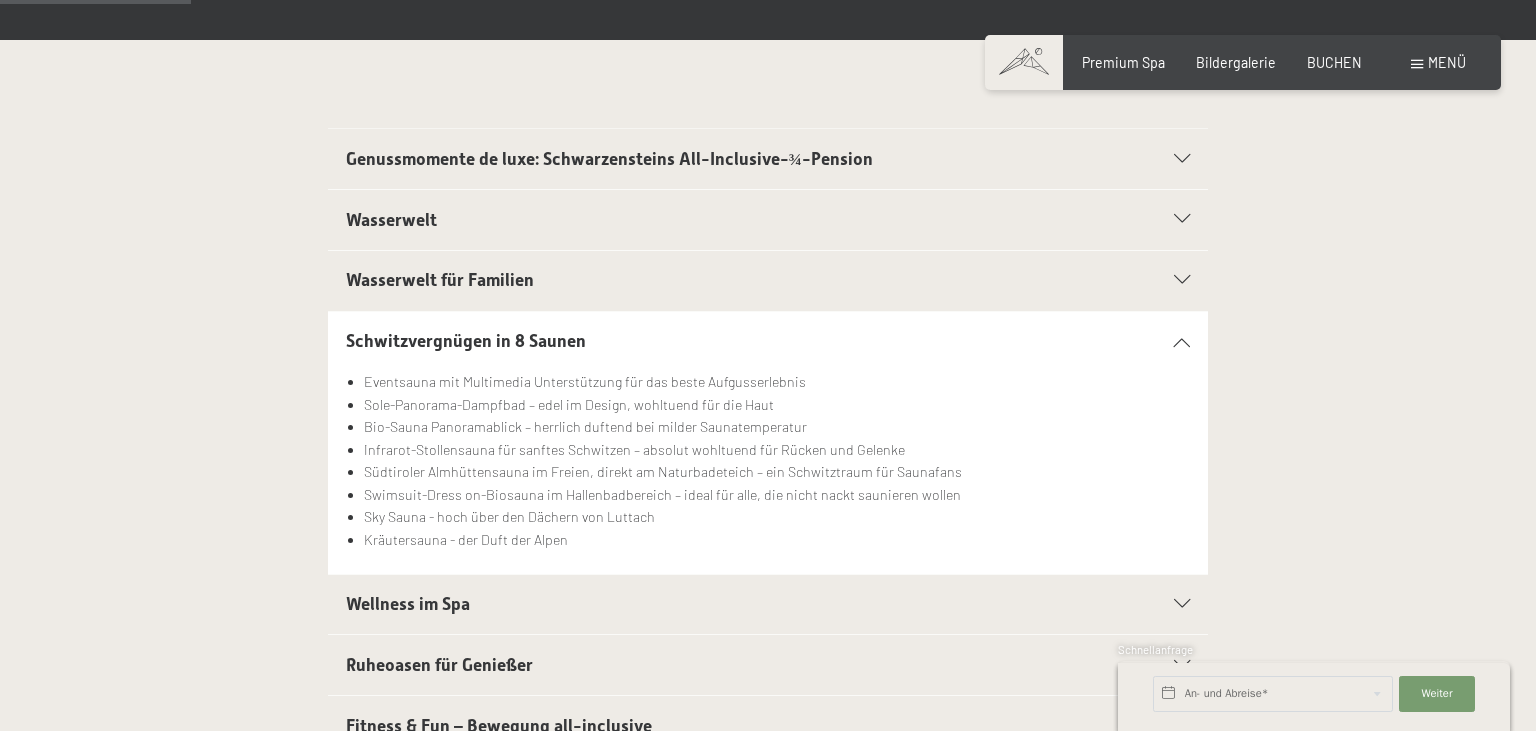 click on "Schwitzvergnügen in 8 Saunen" at bounding box center [768, 342] 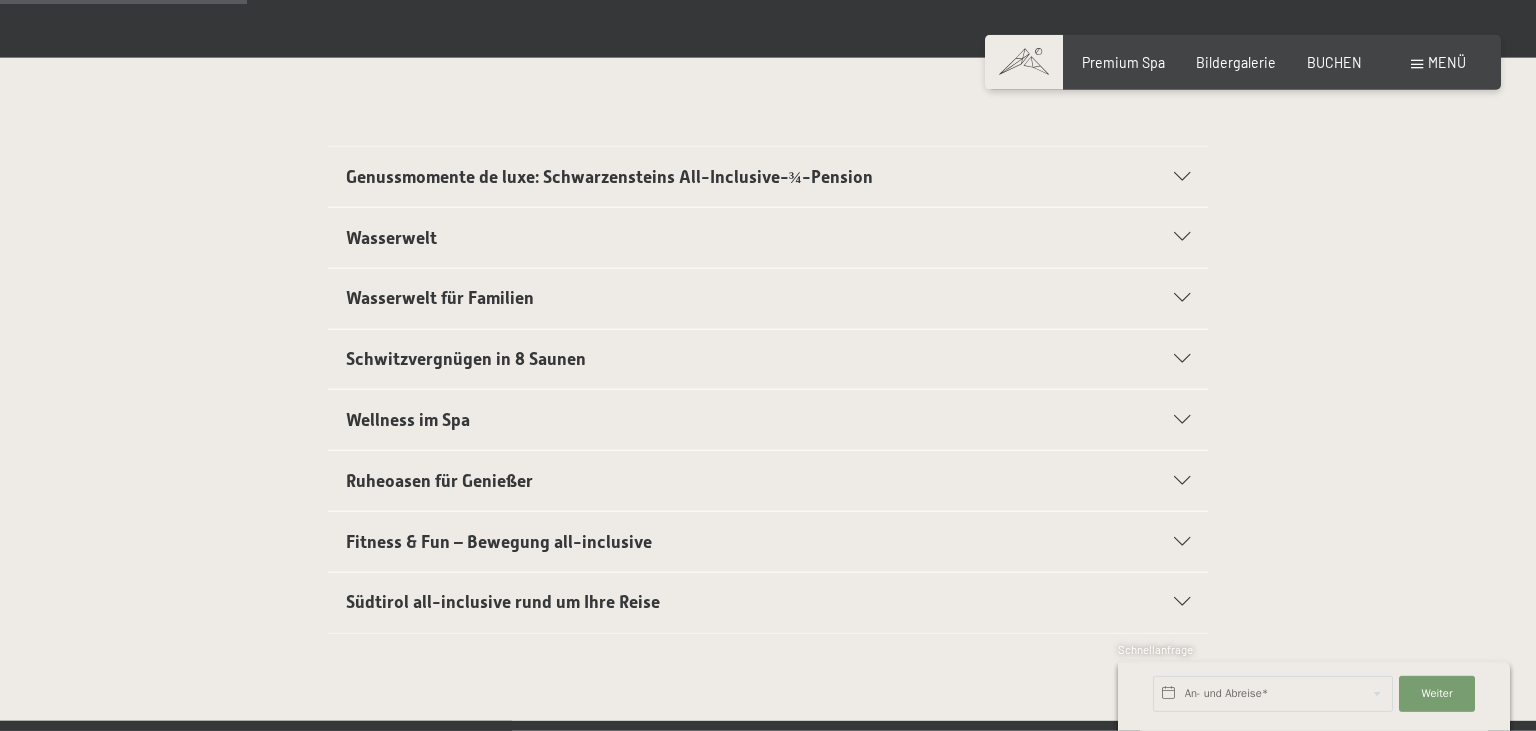 scroll, scrollTop: 0, scrollLeft: 0, axis: both 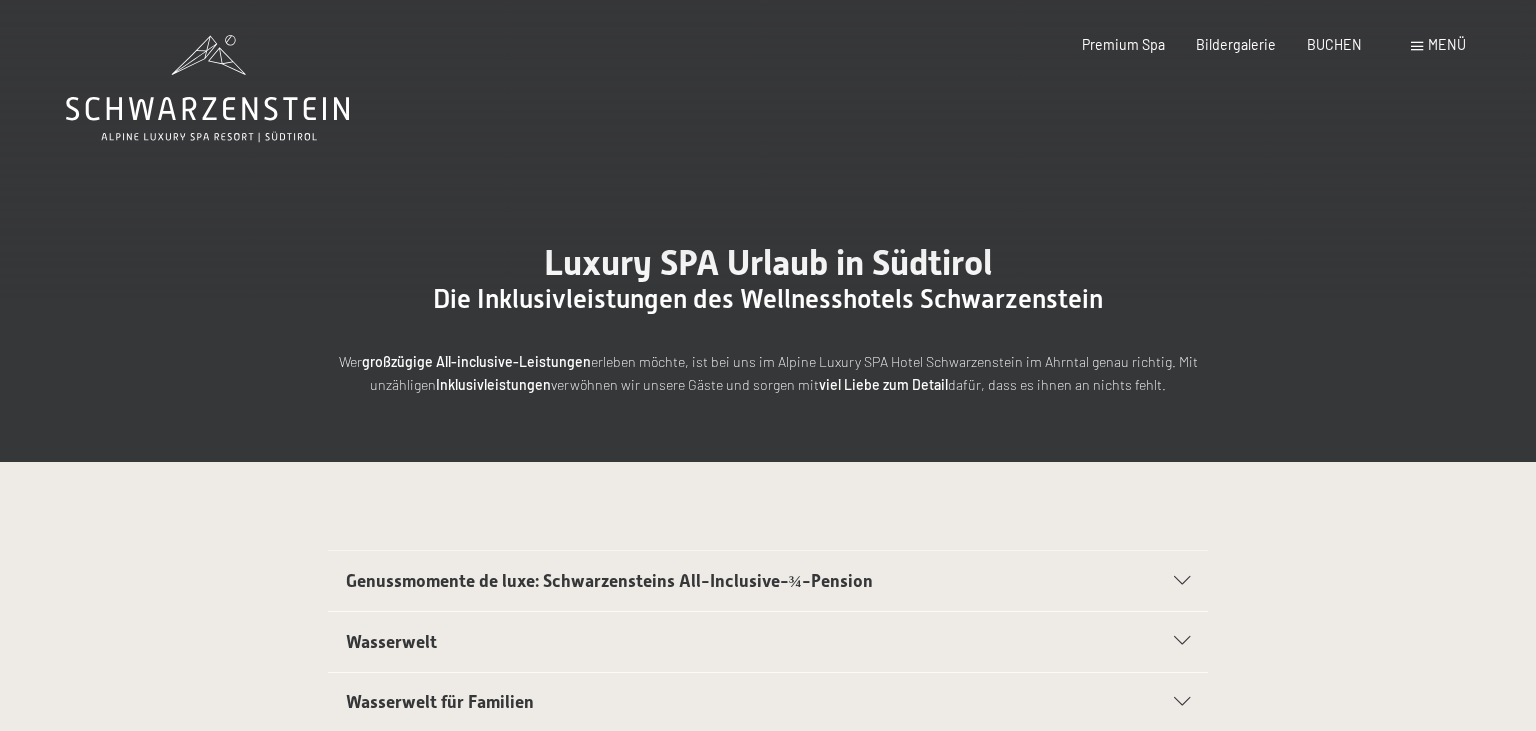 click at bounding box center [1417, 46] 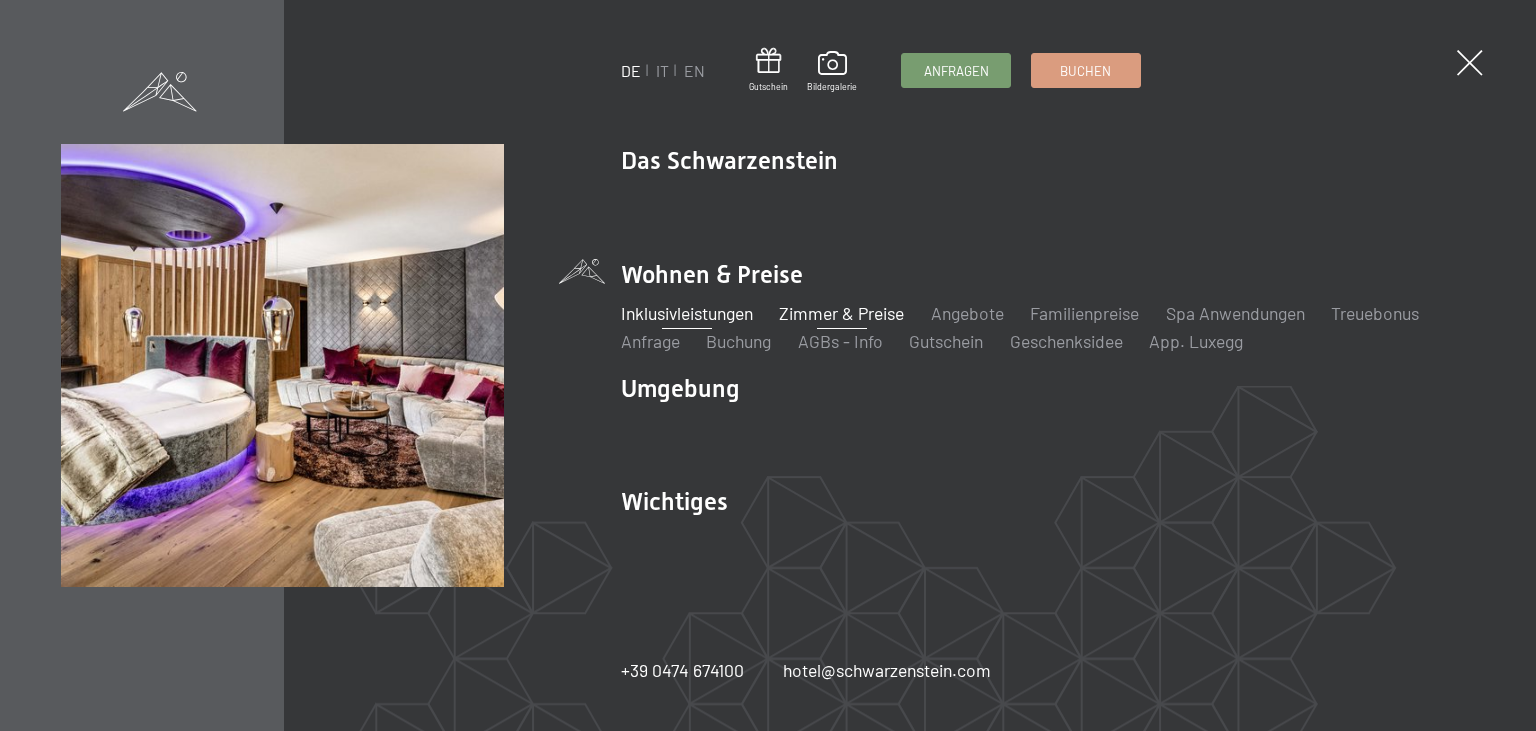 click on "Zimmer & Preise" at bounding box center (841, 313) 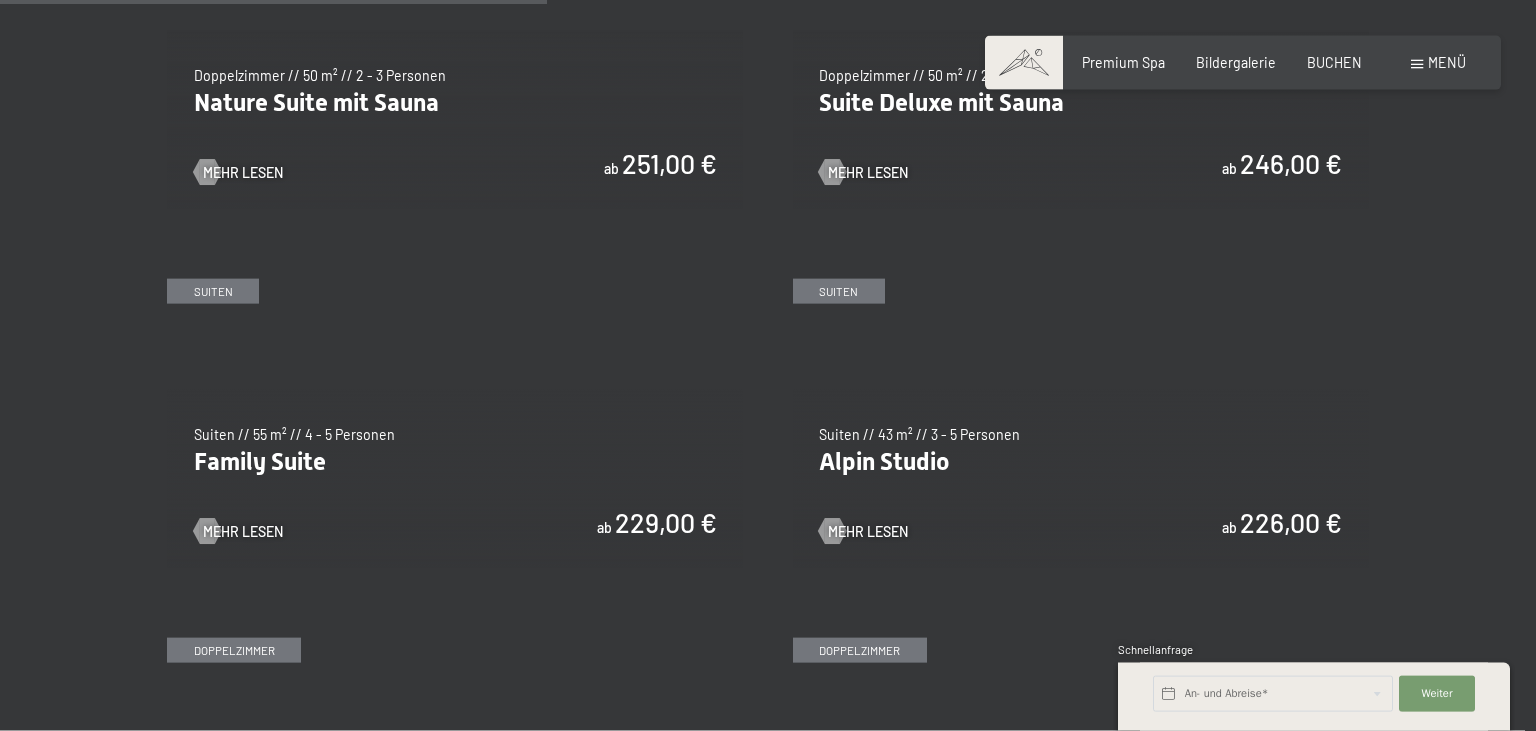 scroll, scrollTop: 2006, scrollLeft: 0, axis: vertical 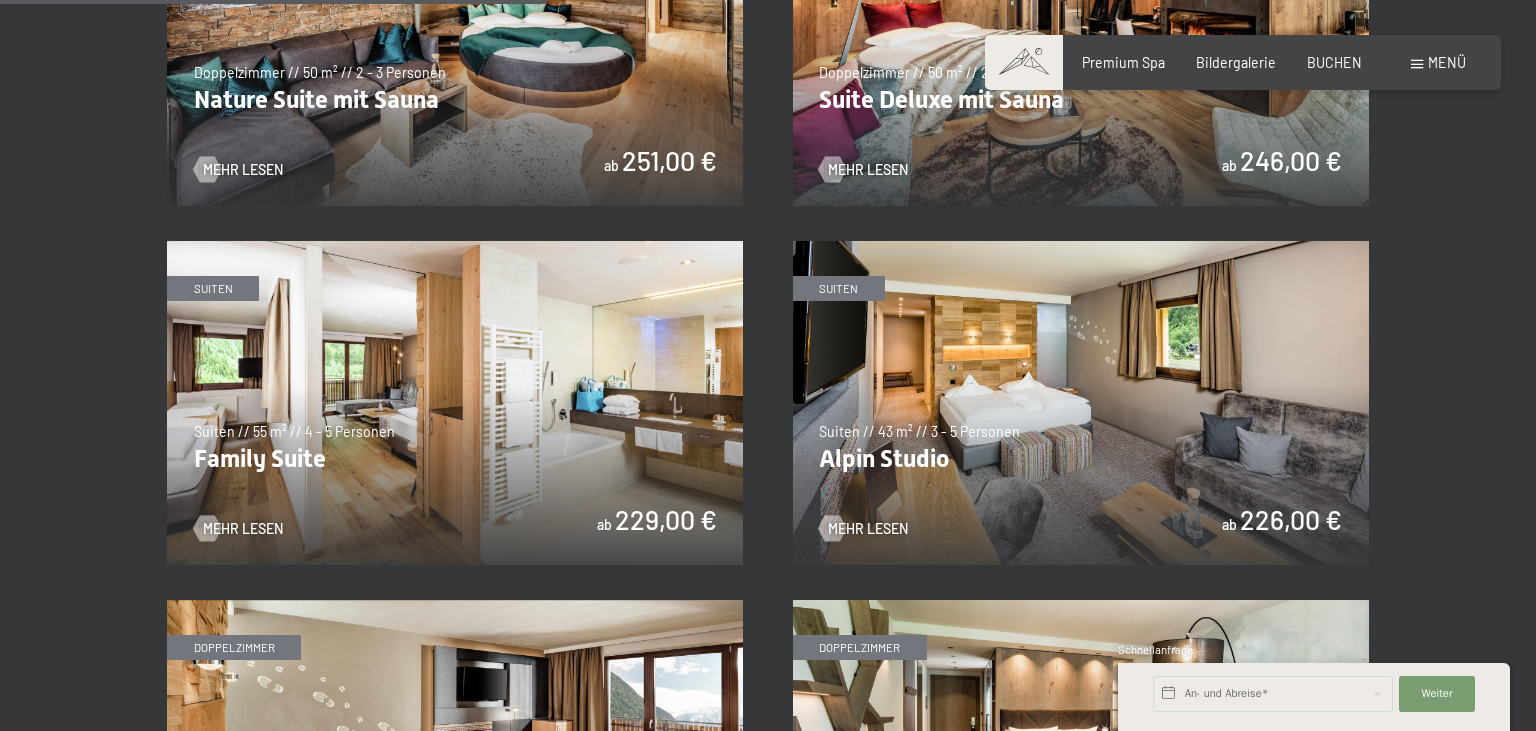 click at bounding box center [1081, 403] 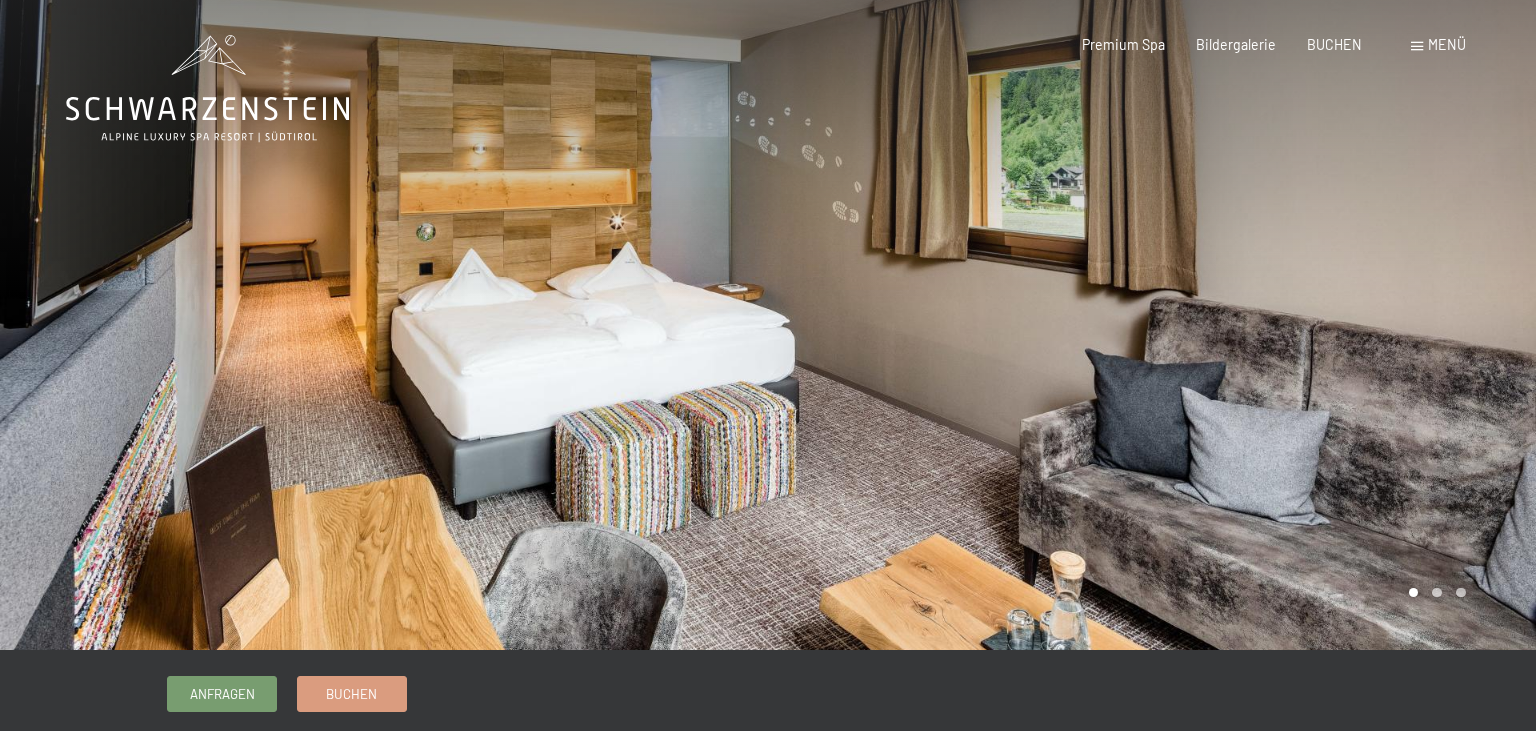 scroll, scrollTop: 0, scrollLeft: 0, axis: both 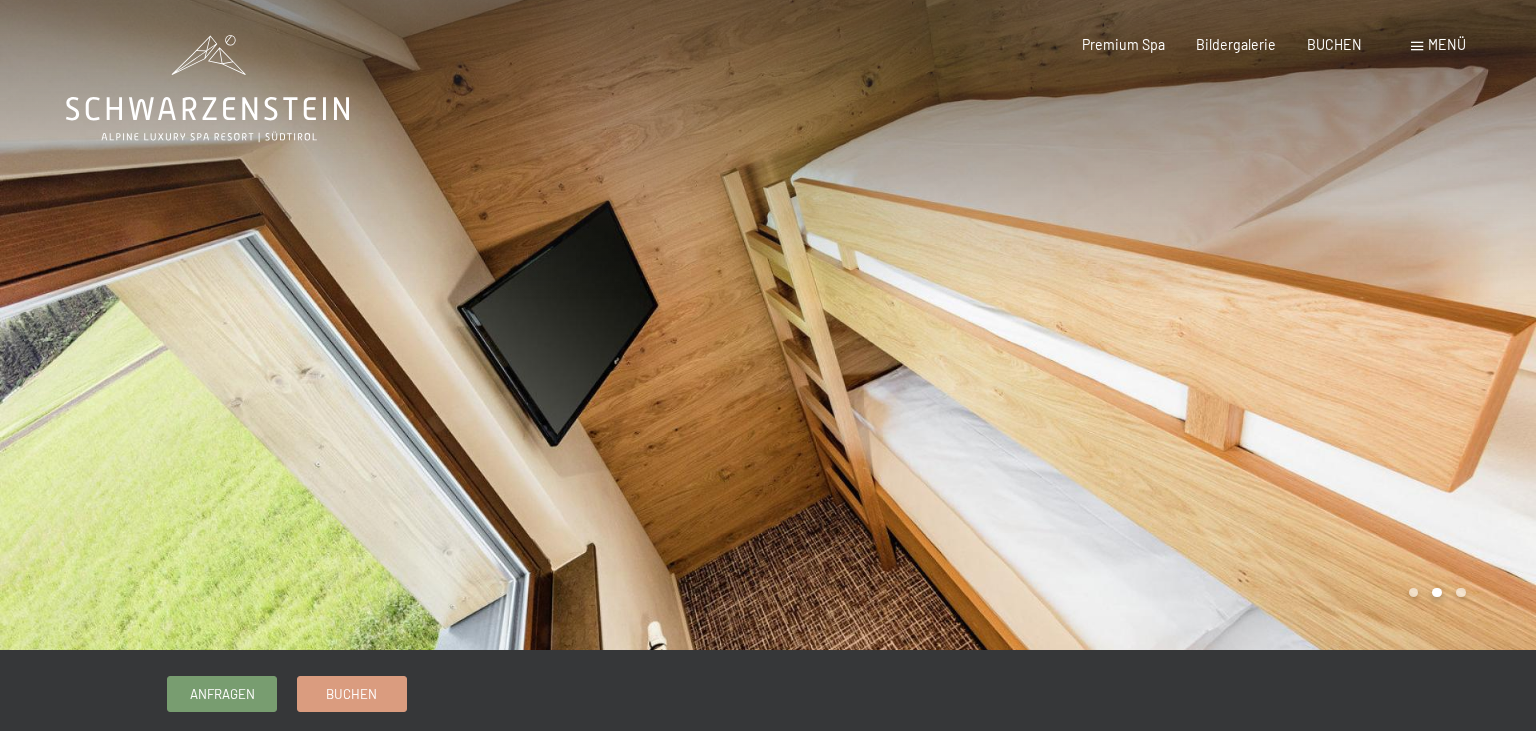 click at bounding box center [1152, 325] 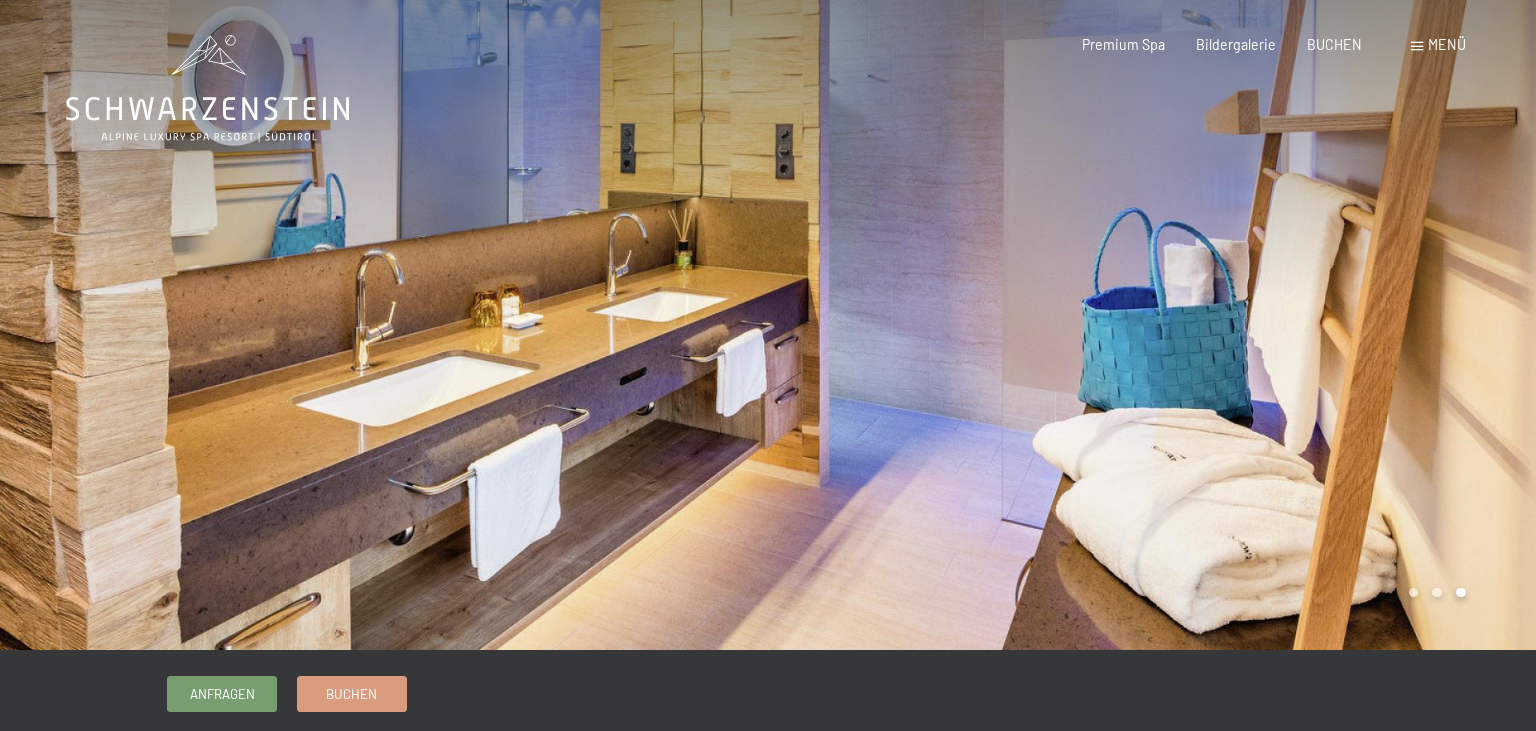 click at bounding box center (1152, 325) 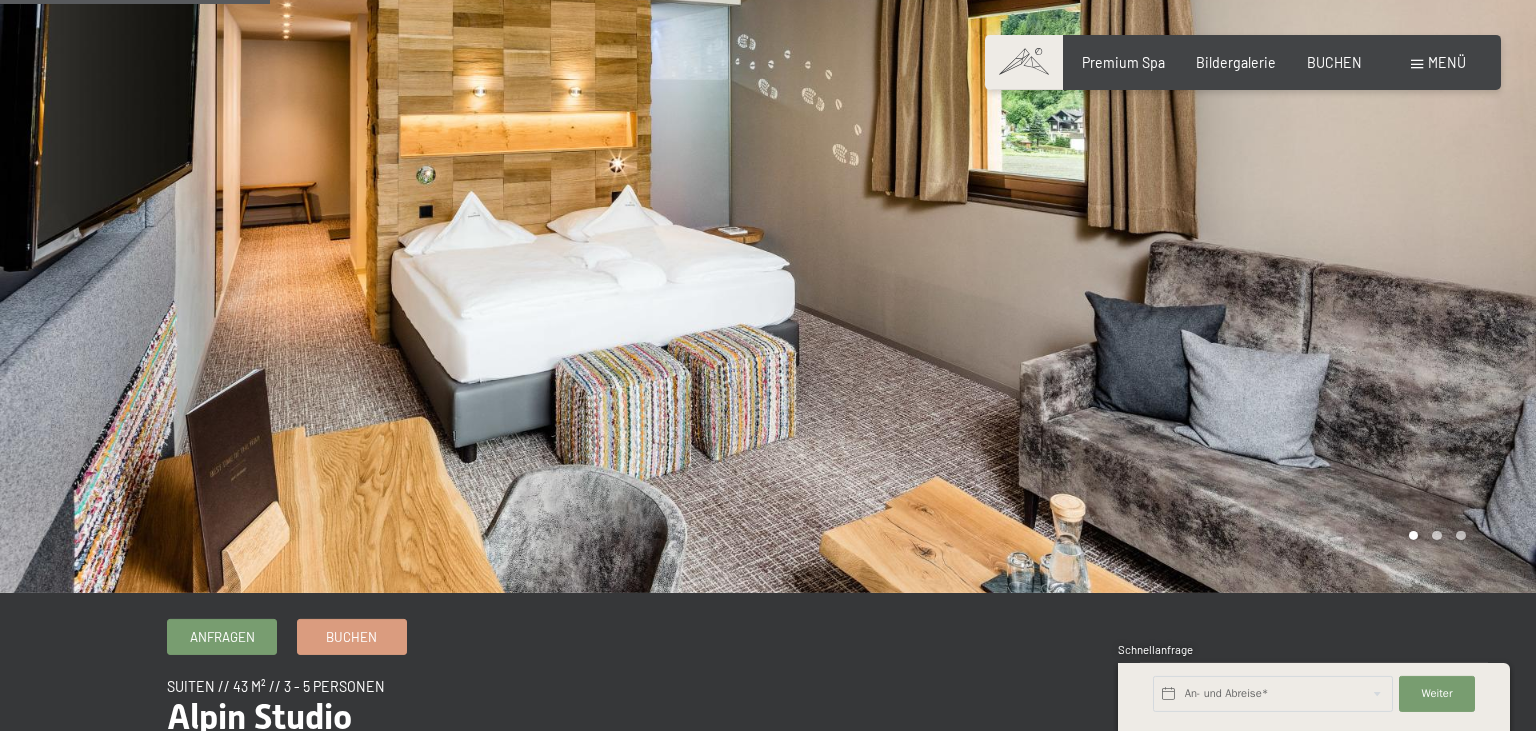 scroll, scrollTop: 0, scrollLeft: 0, axis: both 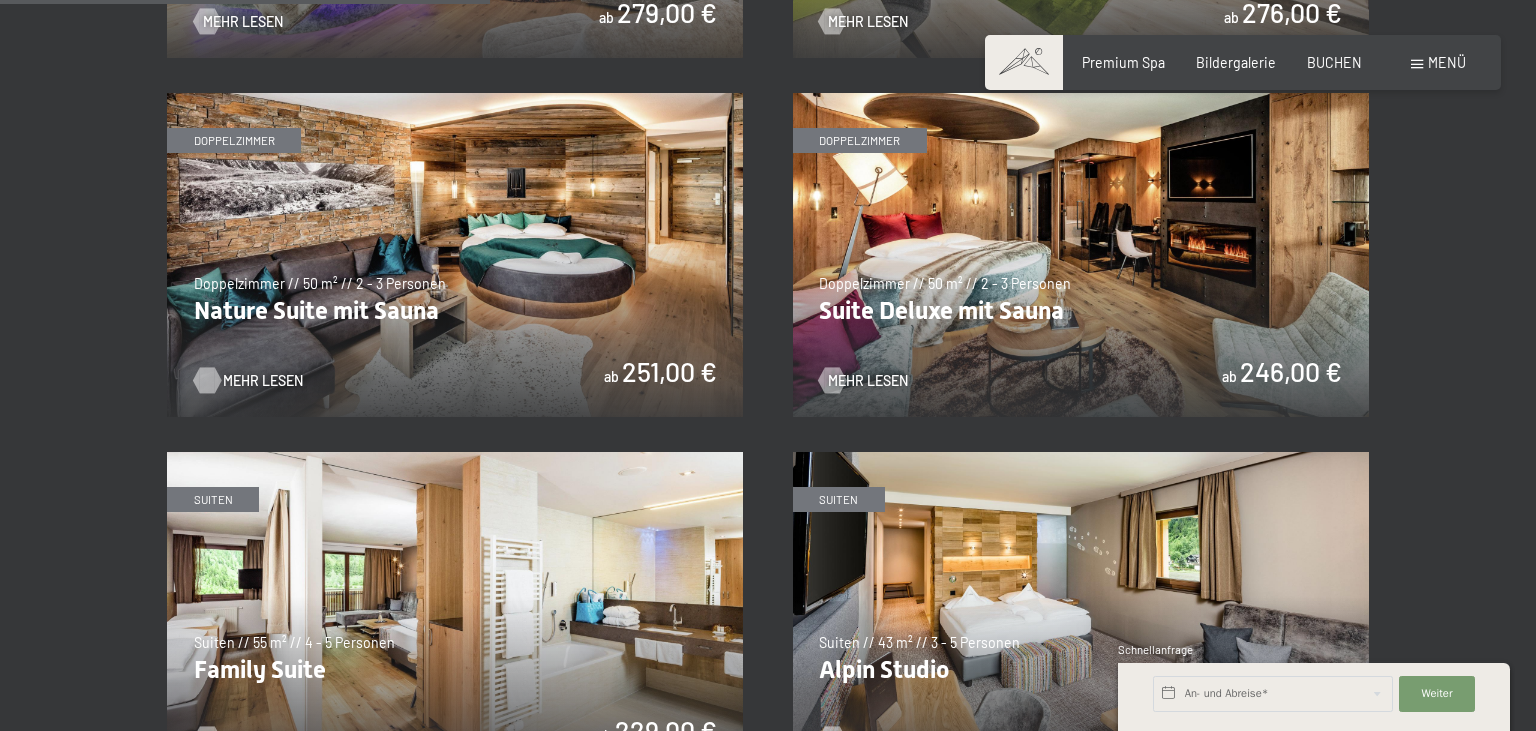 click on "Mehr Lesen" at bounding box center [263, 381] 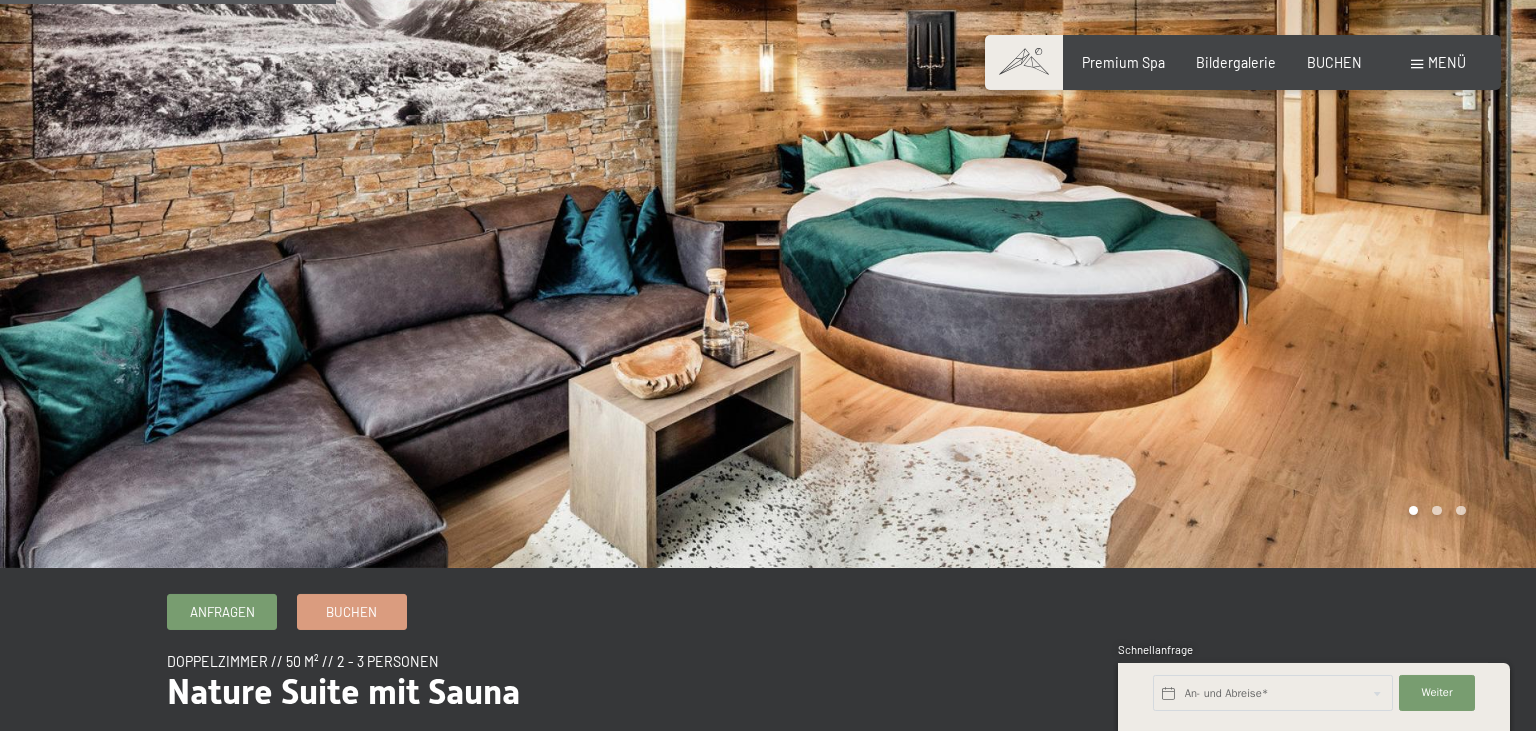 scroll, scrollTop: 0, scrollLeft: 0, axis: both 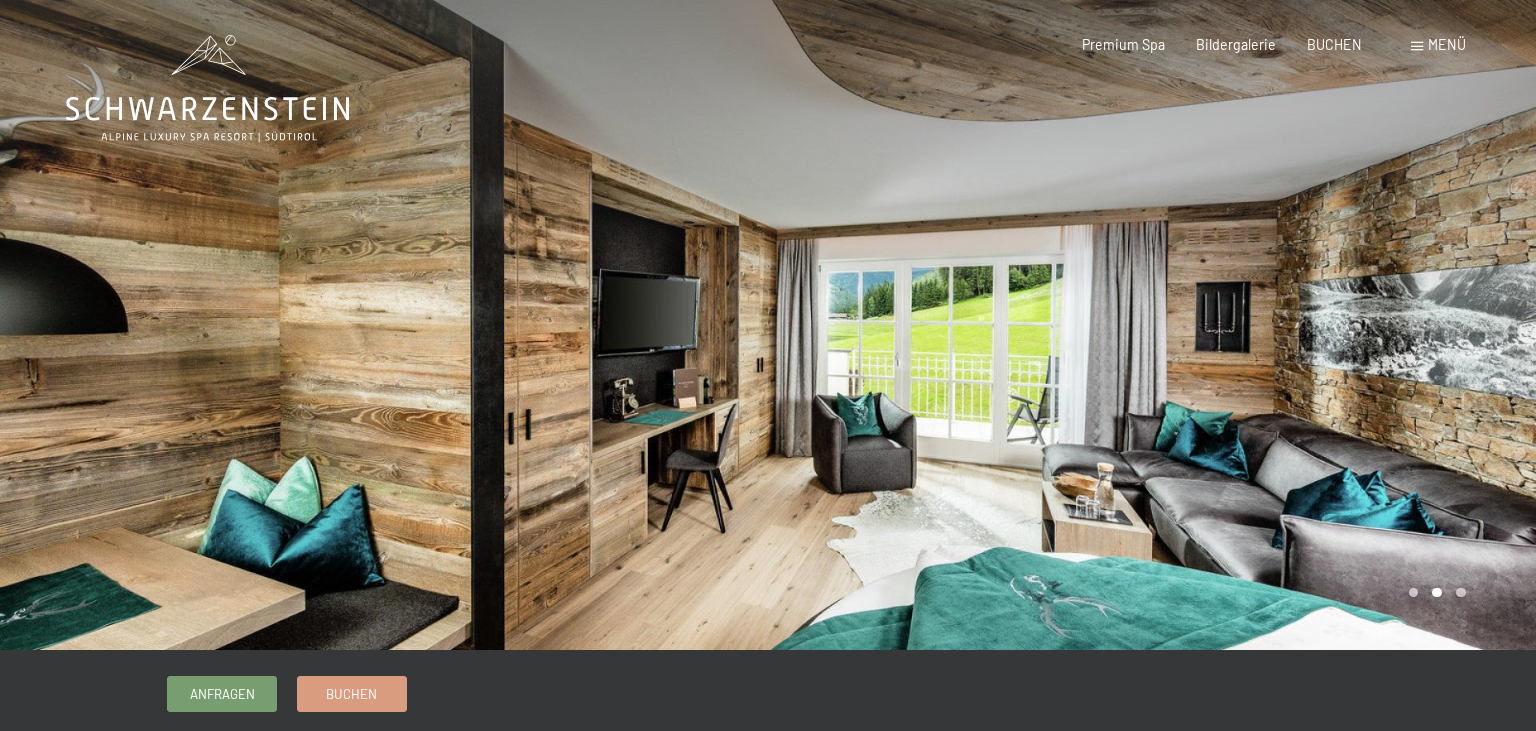 click at bounding box center (1152, 325) 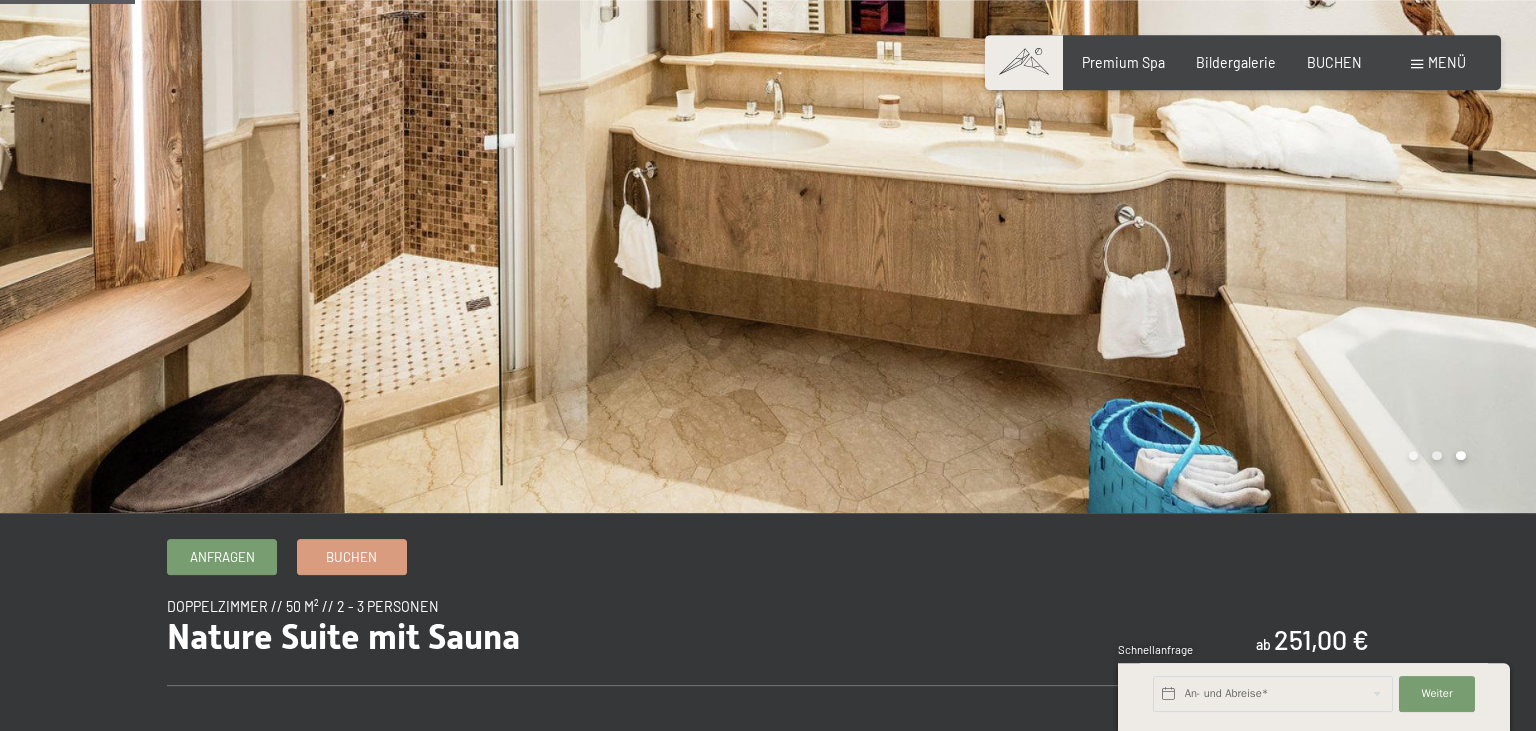 scroll, scrollTop: 105, scrollLeft: 0, axis: vertical 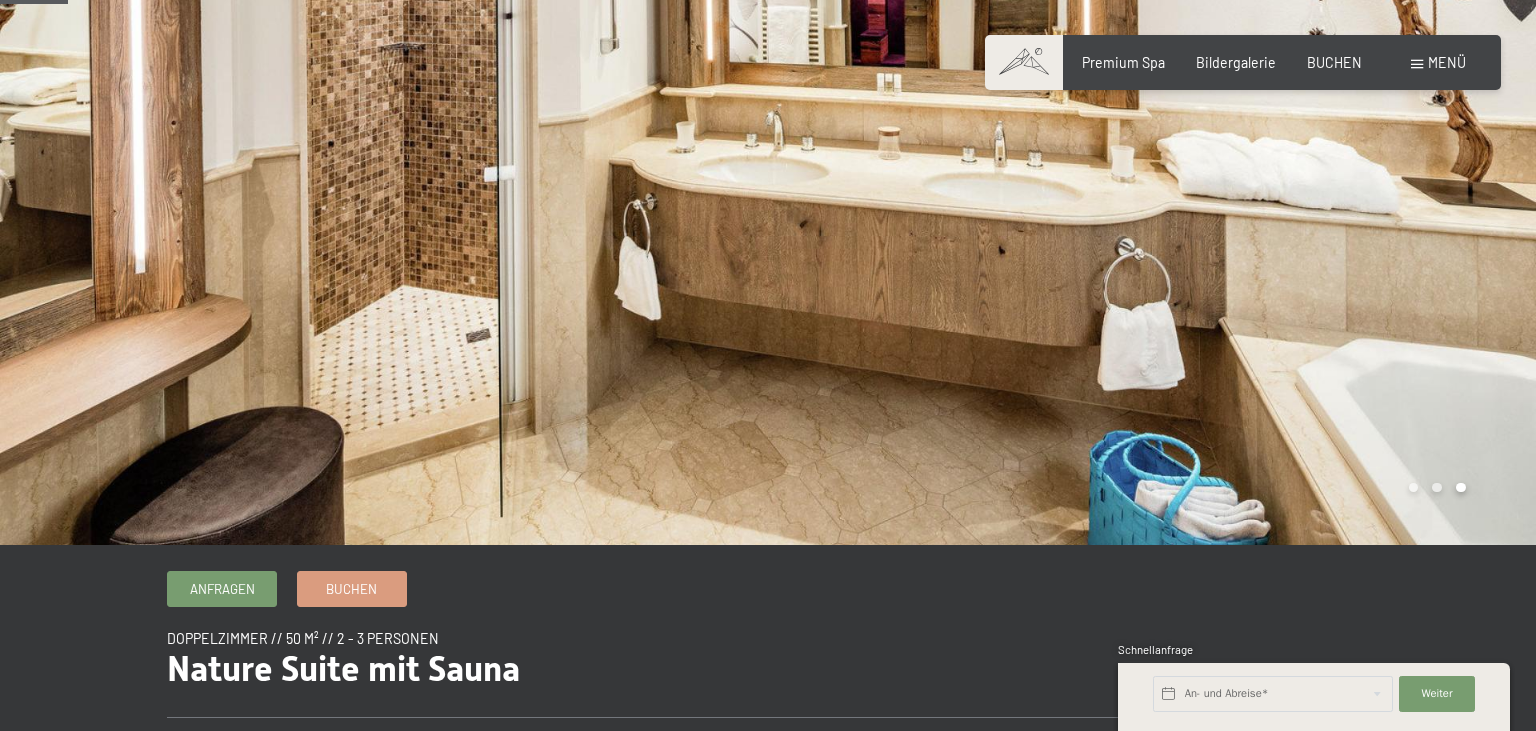 click at bounding box center [1152, 220] 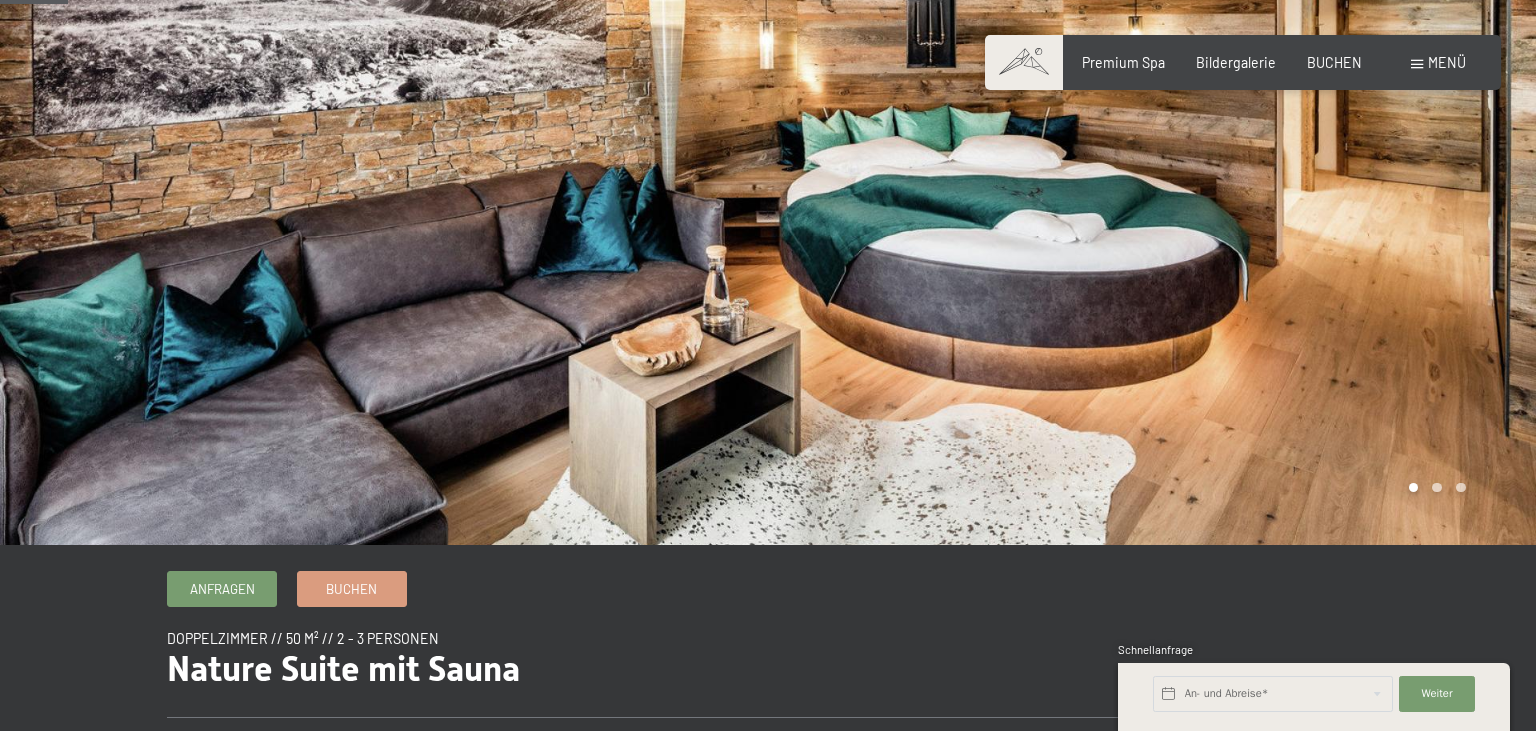 click at bounding box center (1152, 220) 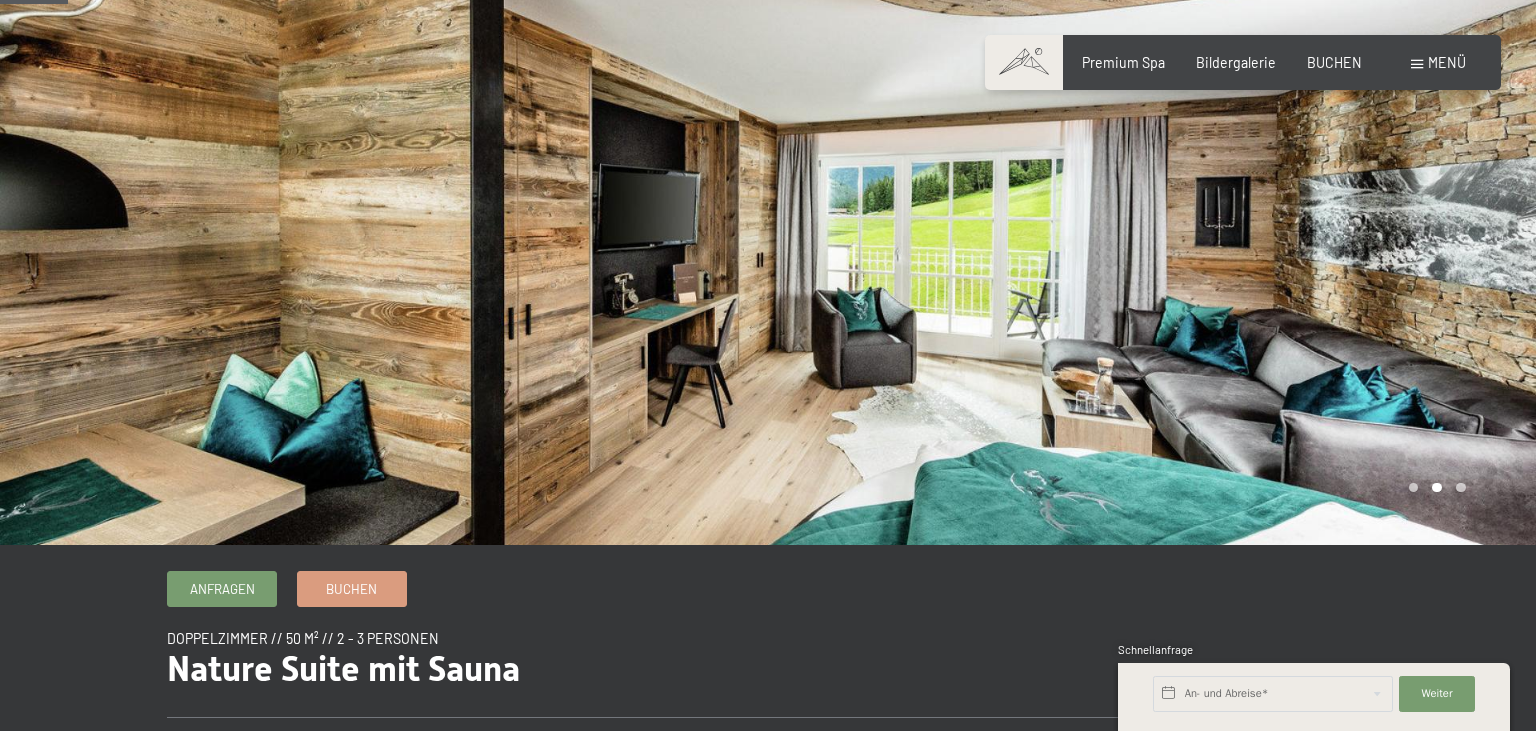 click at bounding box center [1152, 220] 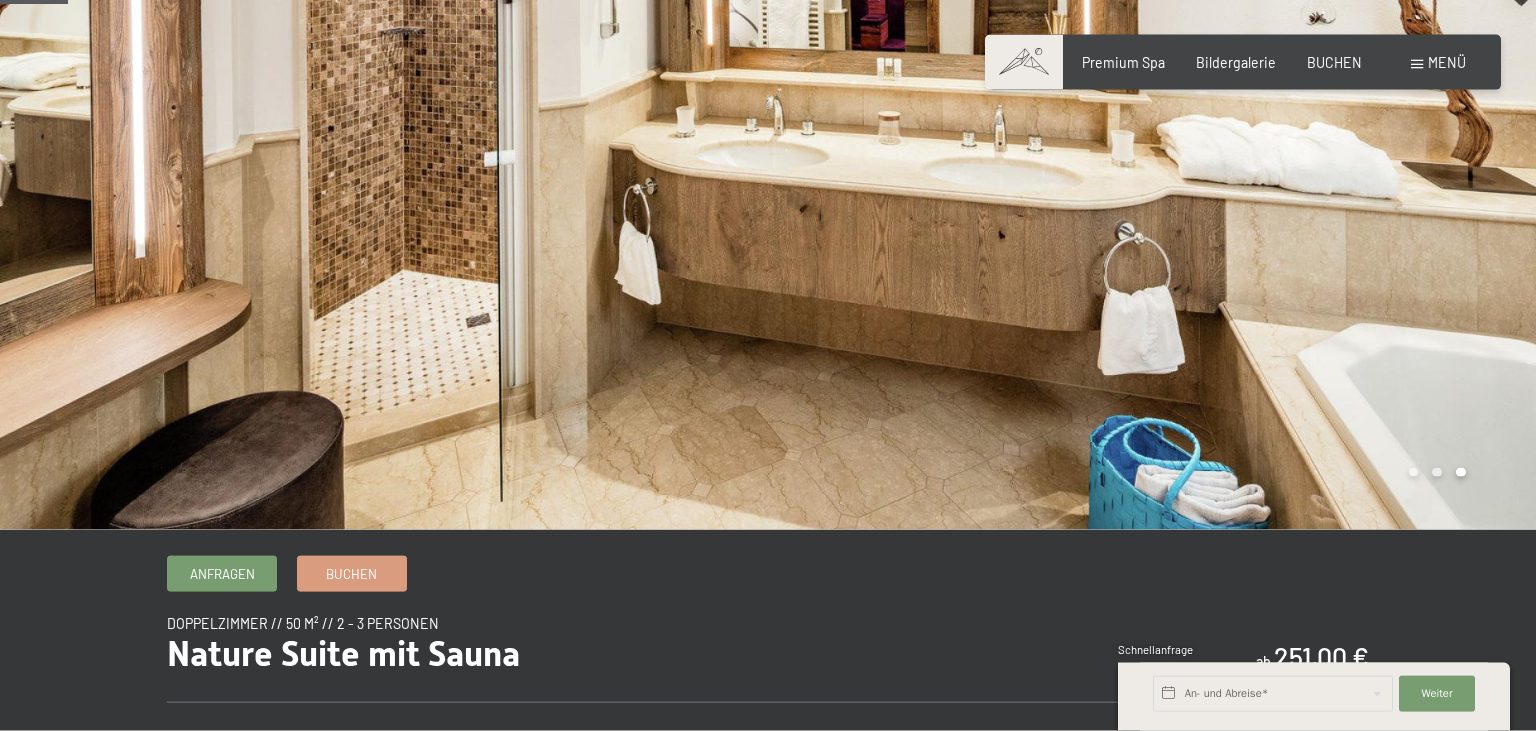 scroll, scrollTop: 105, scrollLeft: 0, axis: vertical 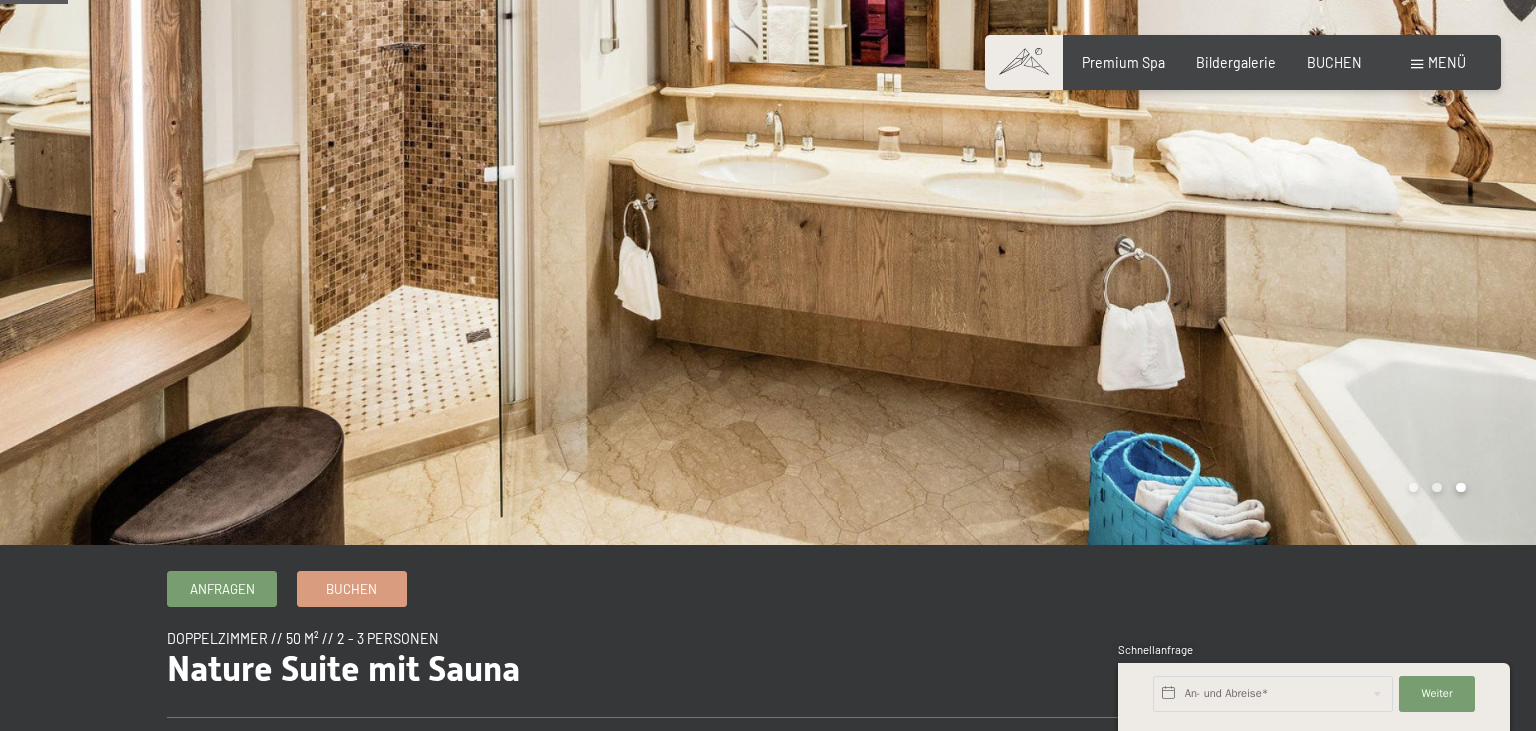 click at bounding box center (384, 220) 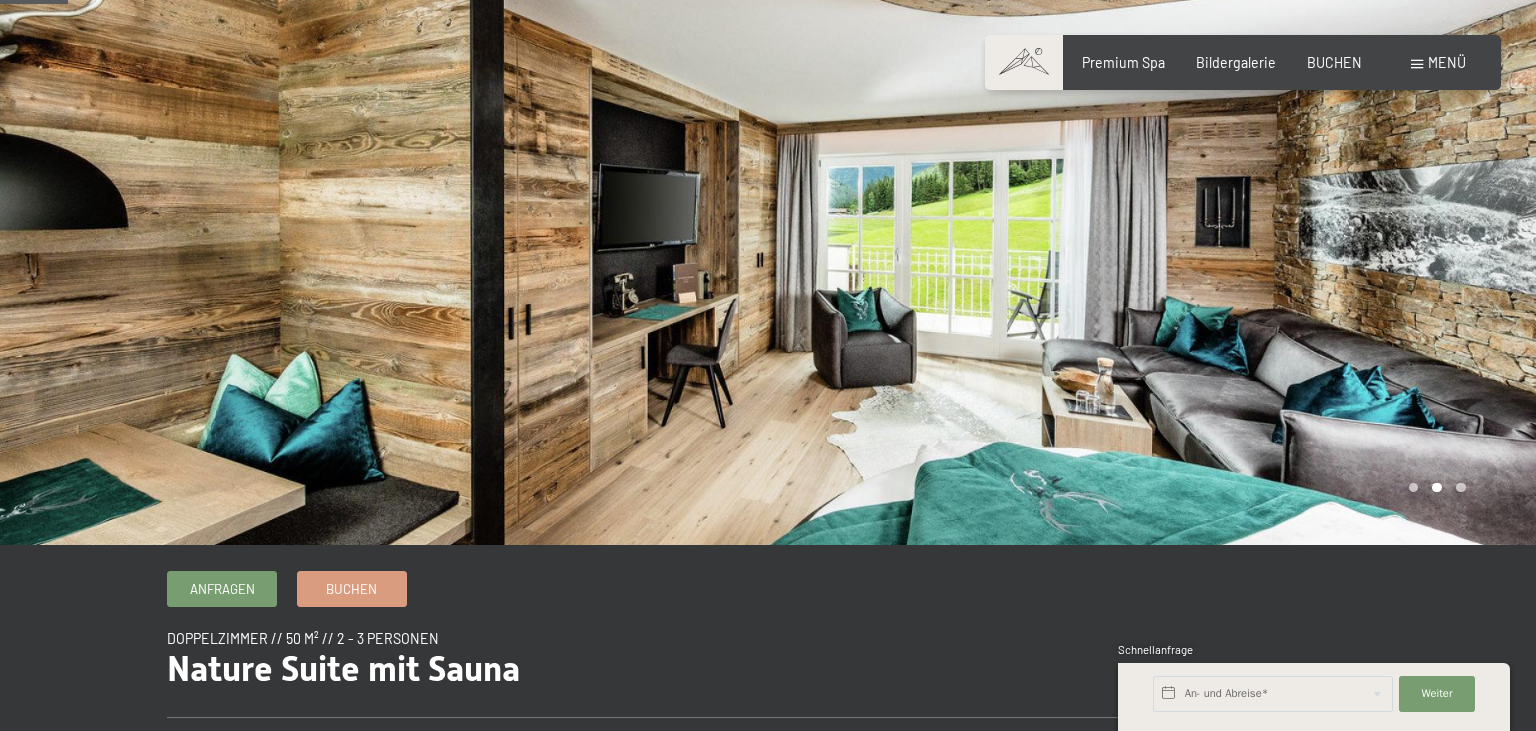 click at bounding box center [384, 220] 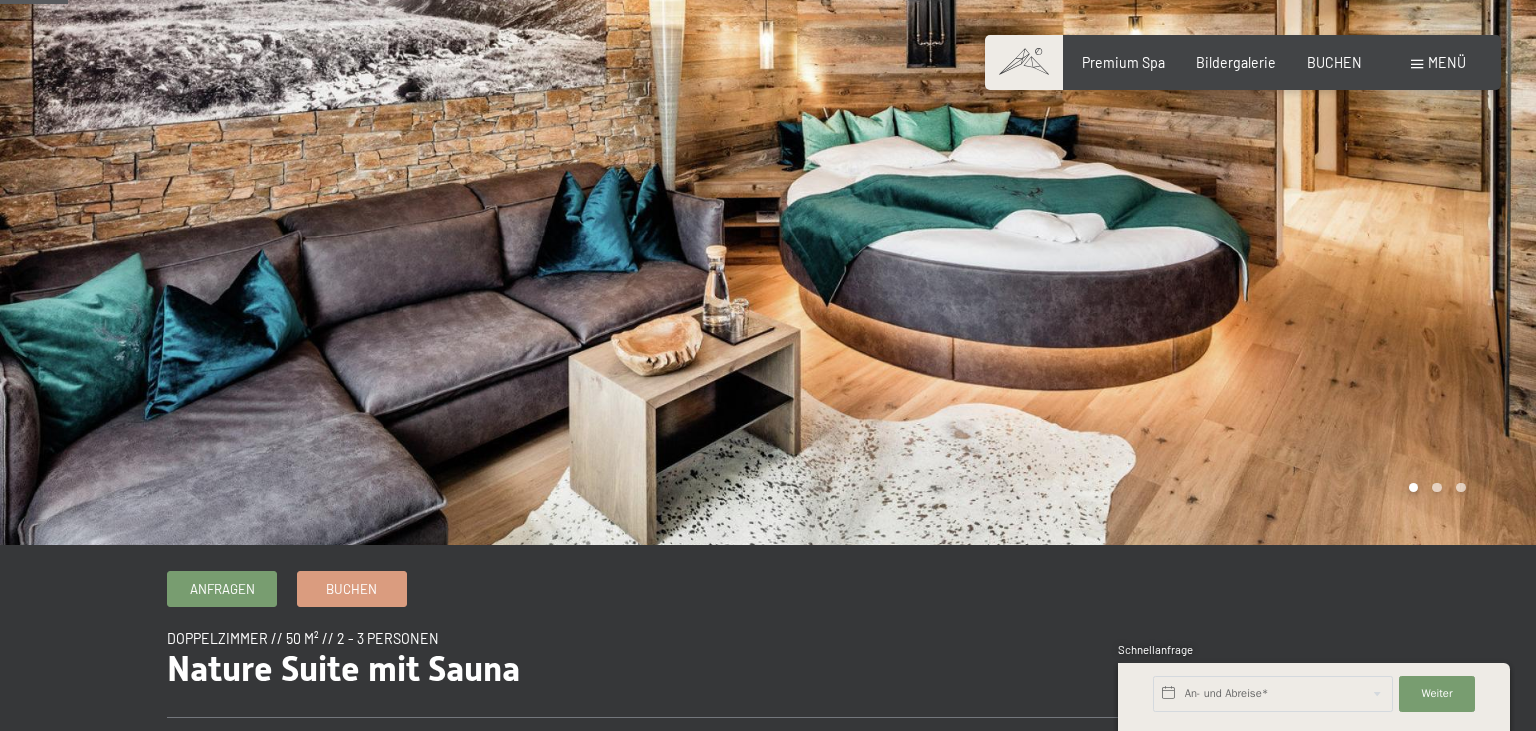 click at bounding box center [384, 220] 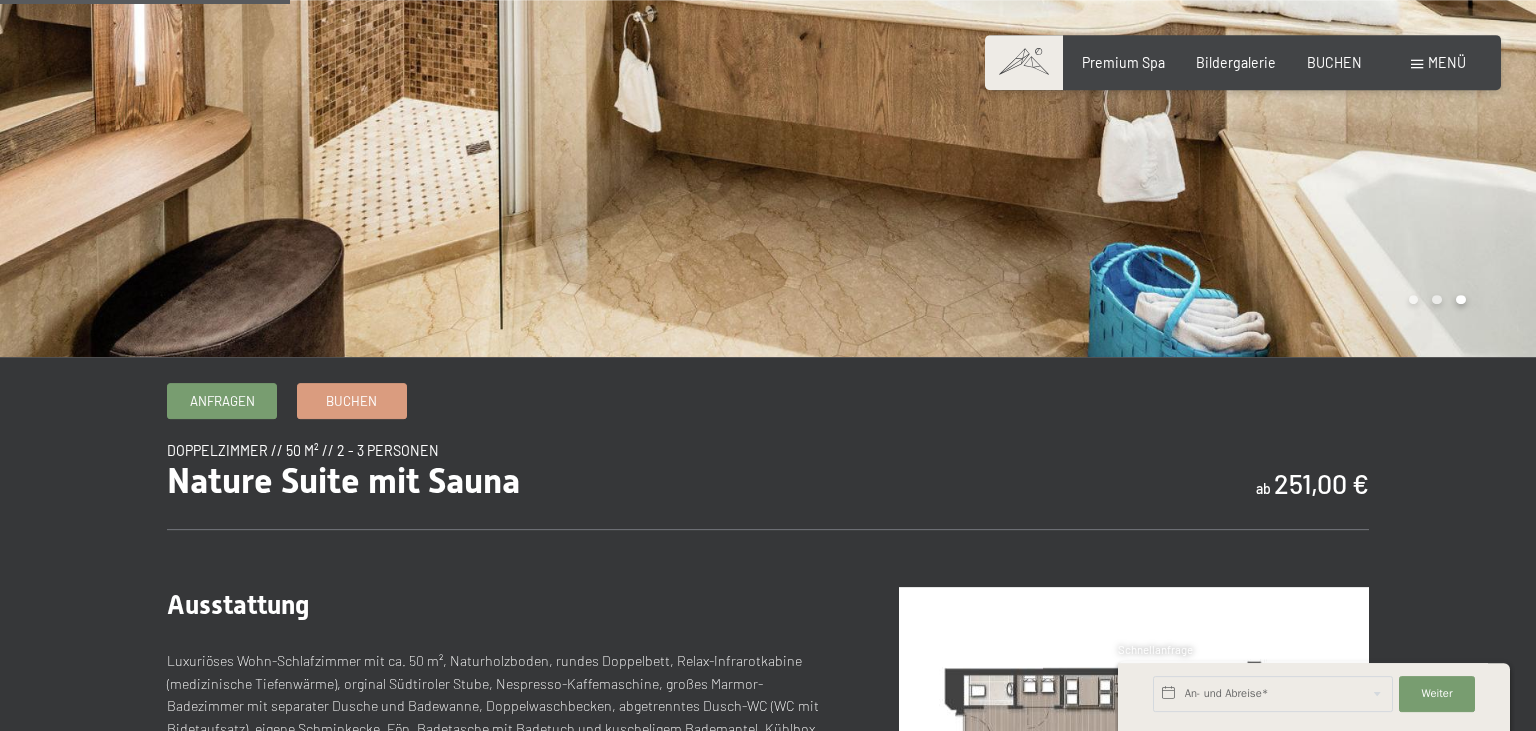 scroll, scrollTop: 528, scrollLeft: 0, axis: vertical 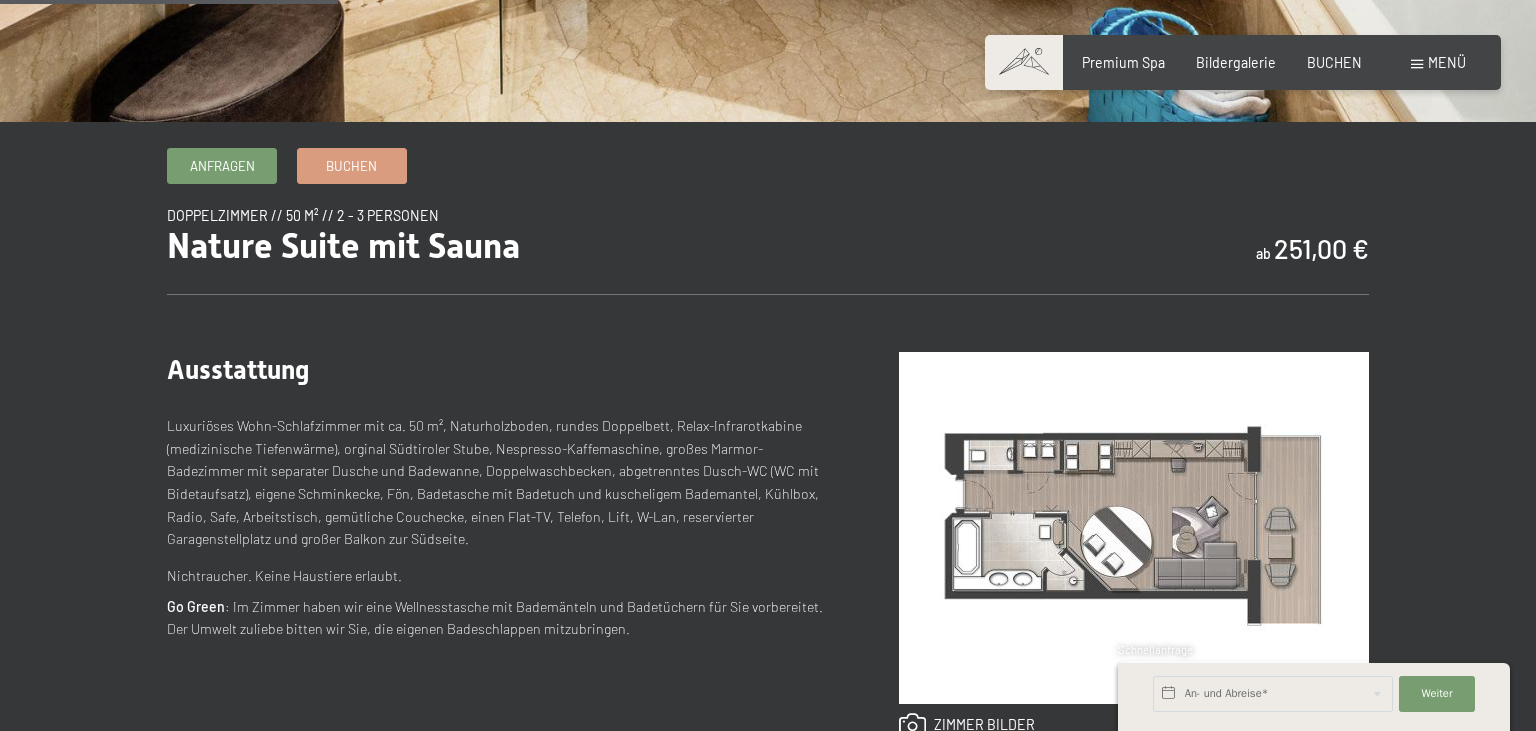 click on "Menü" at bounding box center (1447, 62) 